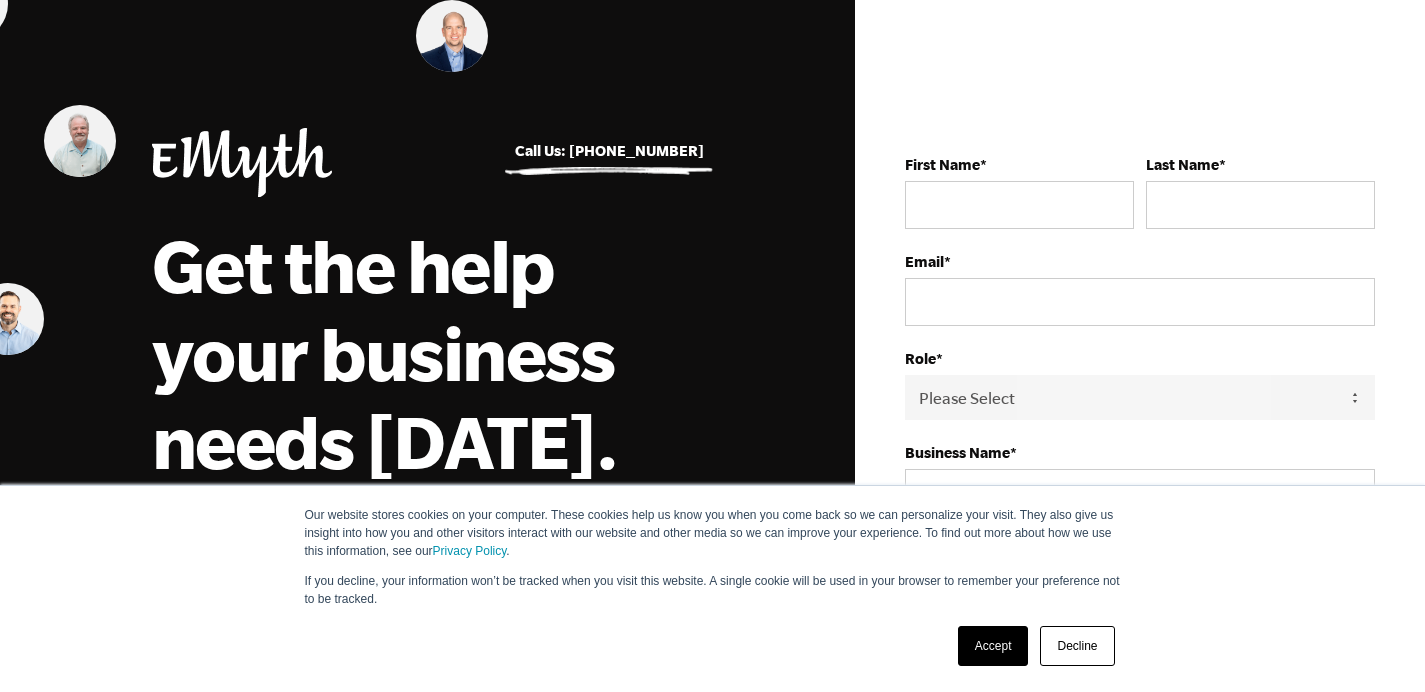 scroll, scrollTop: 0, scrollLeft: 0, axis: both 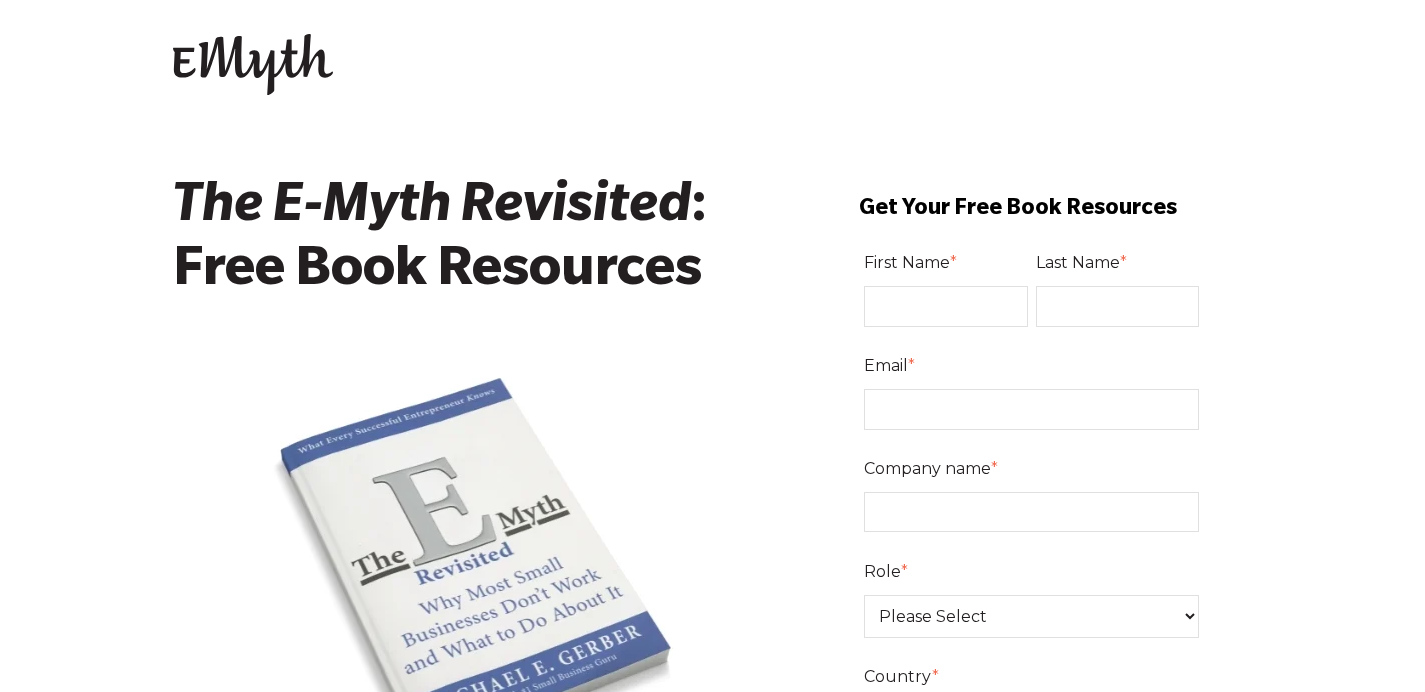 click on "First Name *" at bounding box center (946, 306) 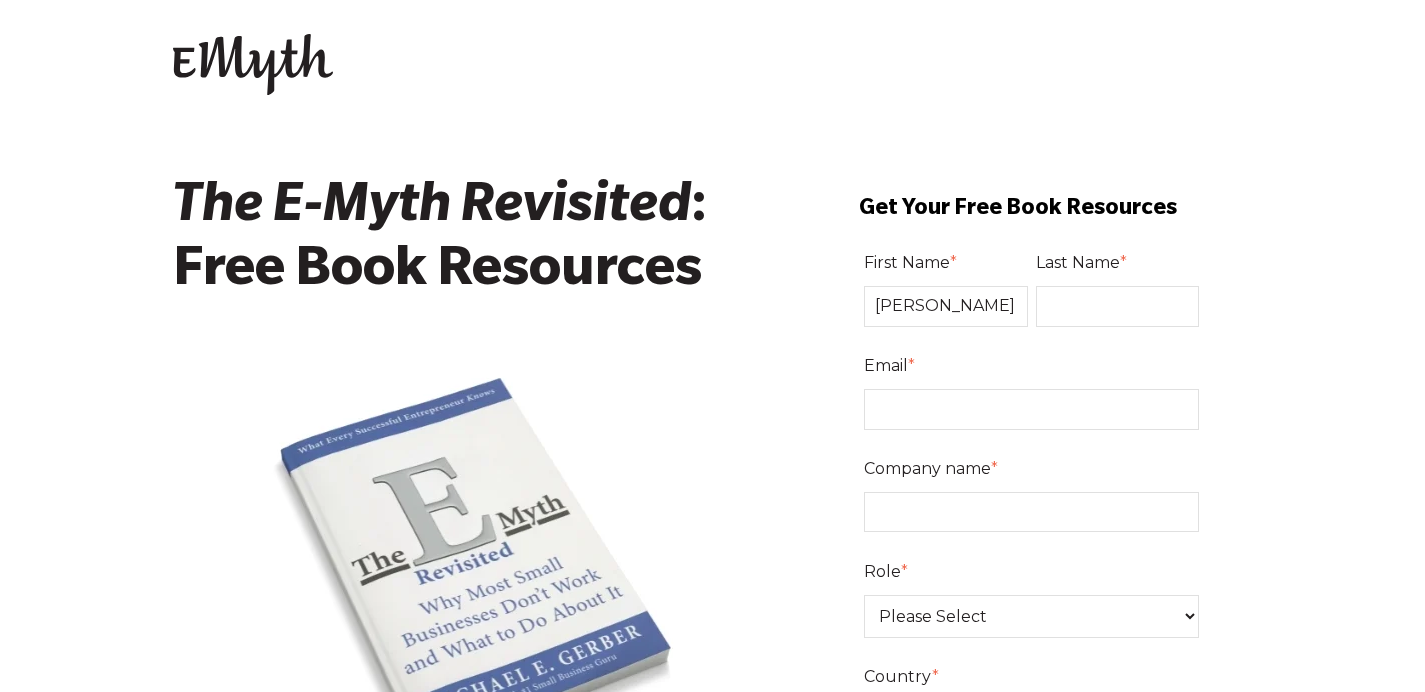 type on "Tara" 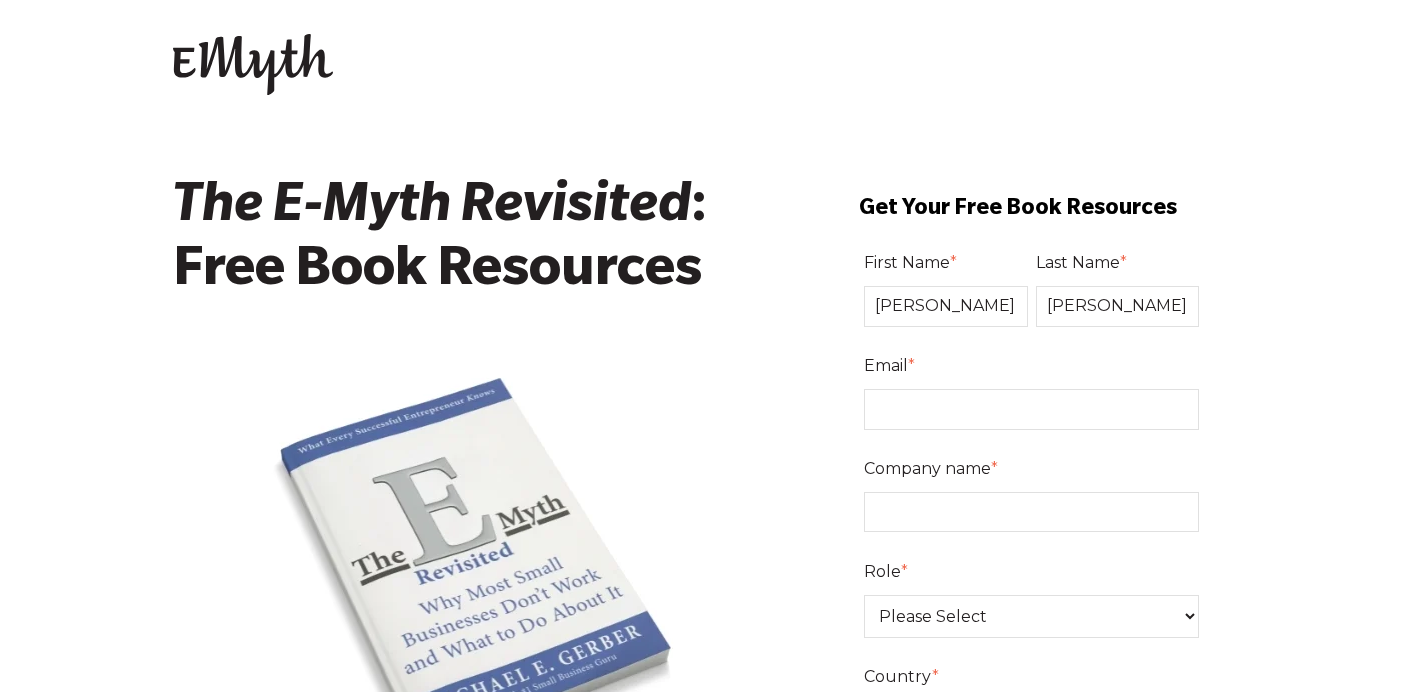 type on "Butler" 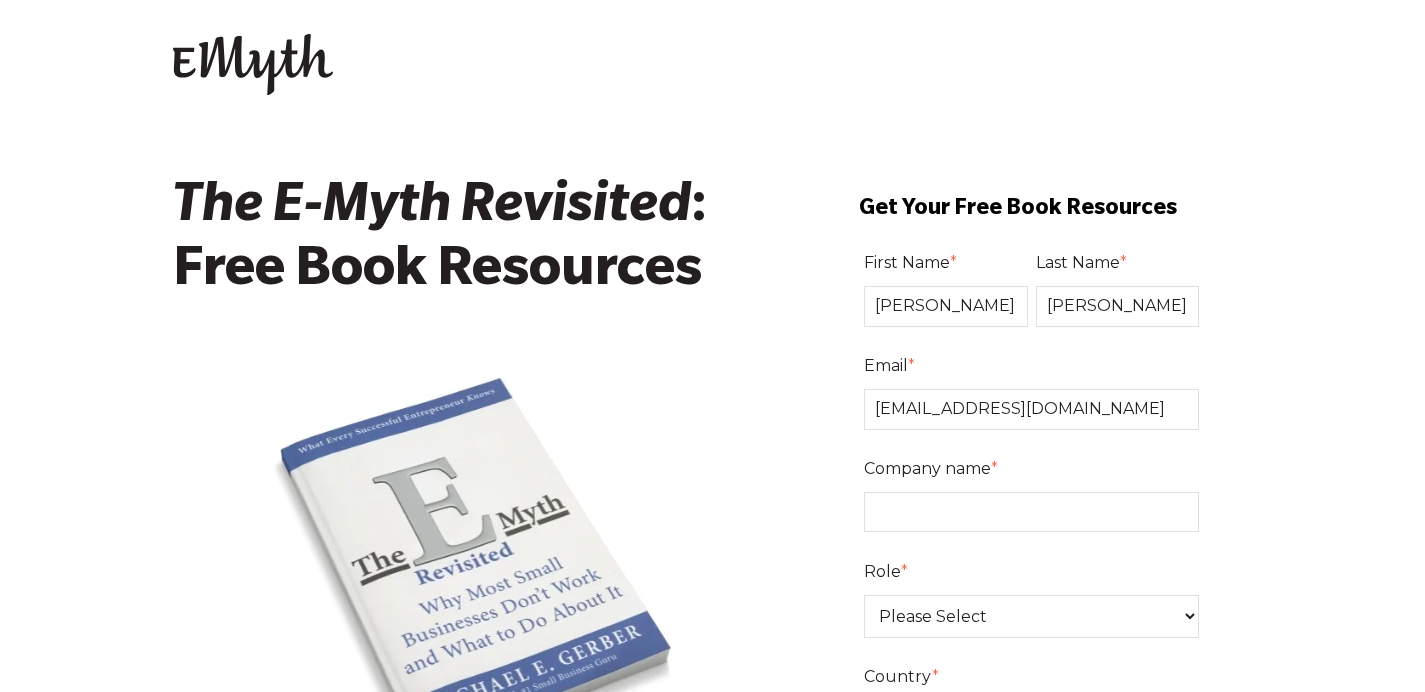 type on "[EMAIL_ADDRESS][DOMAIN_NAME]" 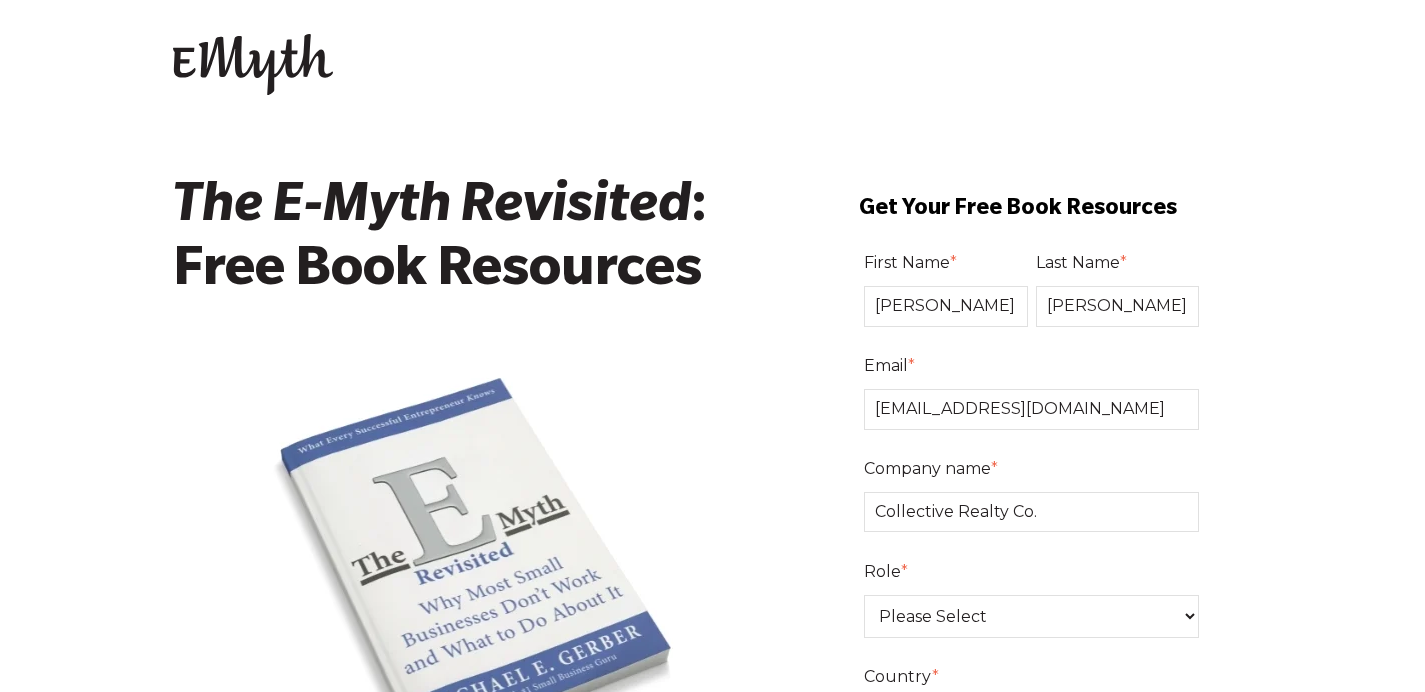 type on "Collective Realty Co." 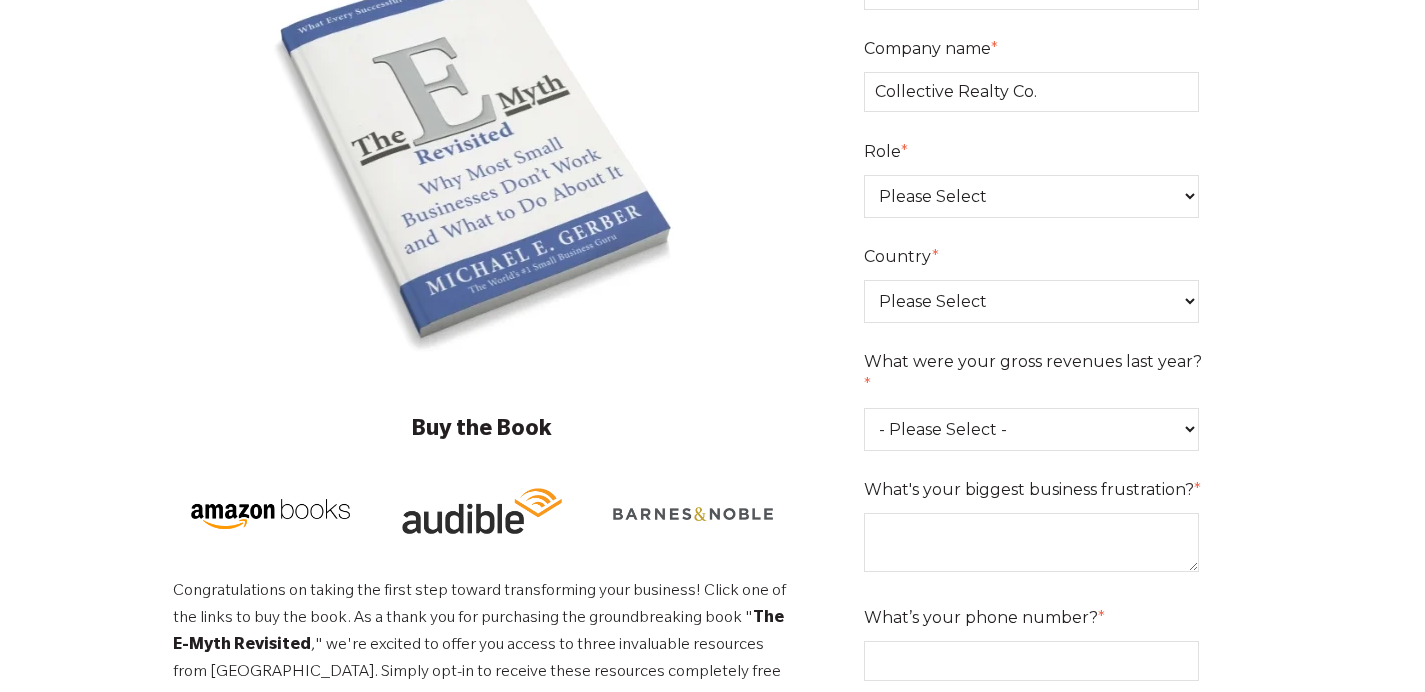 scroll, scrollTop: 457, scrollLeft: 0, axis: vertical 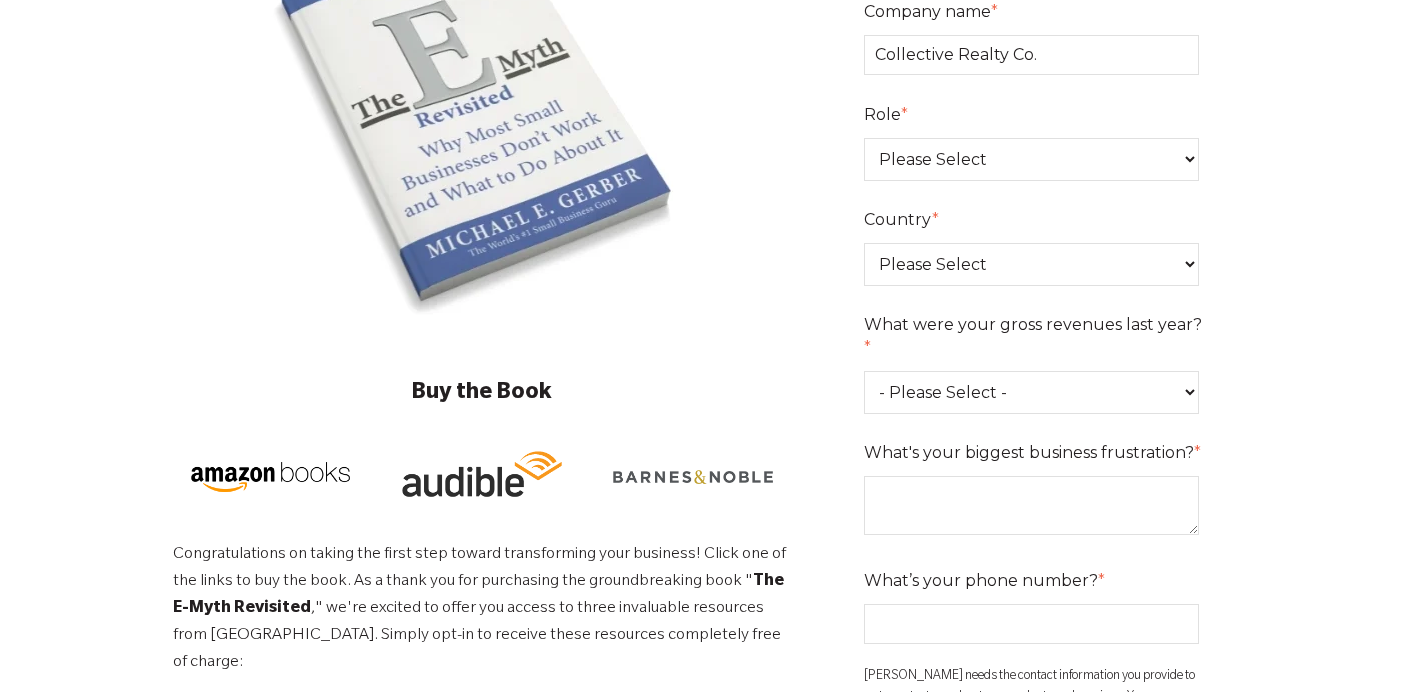 click on "Please Select Owner Partner / Co-Owner Executive Employee / Other" at bounding box center (1032, 159) 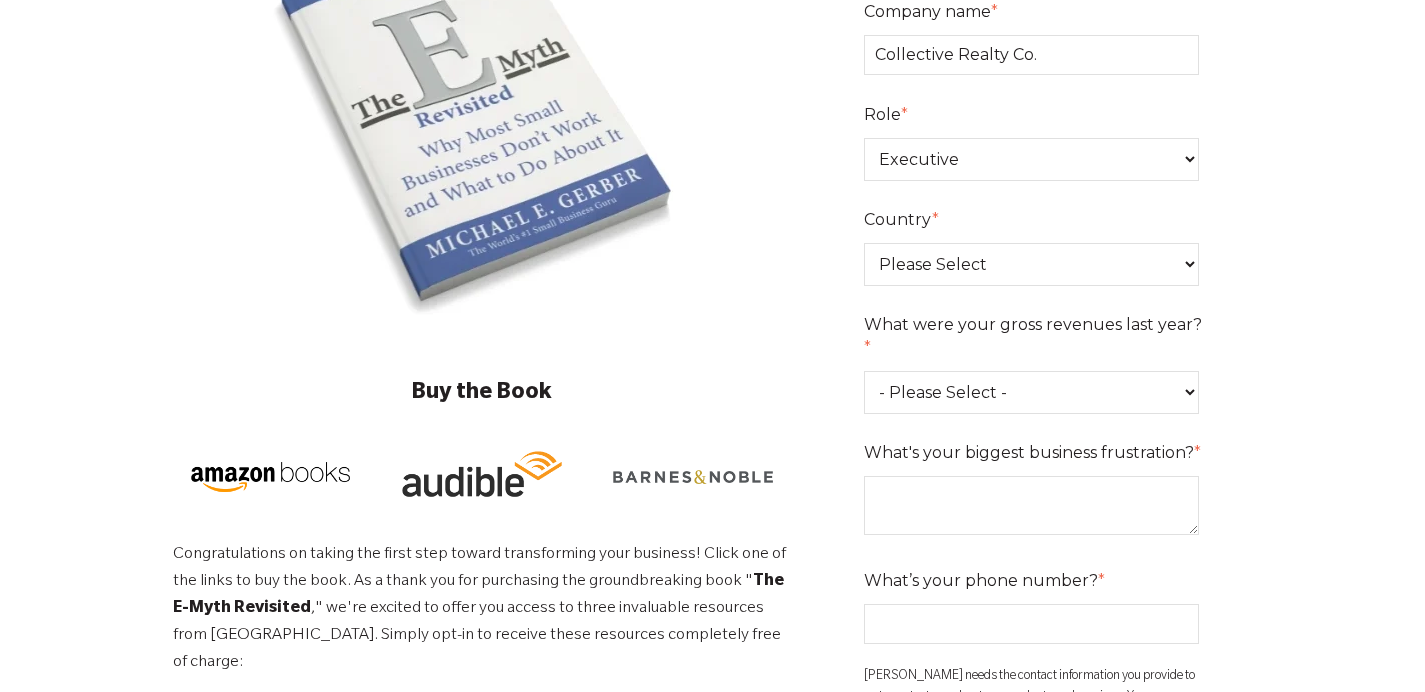 click on "Please Select United States Afghanistan Åland Islands Albania Algeria American Samoa Andorra Angola Anguilla Antarctica Antigua and Barbuda Argentina Armenia Aruba Asia/Pacific Region Australia Austria Azerbaijan Bahamas Bahrain Bangladesh Barbados Belarus Belgium Belize Benin Bermuda Bhutan Bolivia Bosnia and Herzegovina Botswana Bouvet Island Brazil British Indian Ocean Territory British Virgin Islands Brunei Bulgaria Burkina Faso Burundi Cambodia Cameroon Canada Cape Verde Caribbean Netherlands Cayman Islands Central African Republic Chad Chile China Christmas Island Cocos (Keeling) Islands Colombia Comoros Congo Cook Islands Costa Rica Cote d'Ivoire Croatia Cuba Curaçao Cyprus Czech Republic Democratic Republic of the Congo Denmark Djibouti Dominica Dominican Republic East Timor Ecuador Egypt El Salvador Equatorial Guinea Eritrea Estonia Ethiopia Europe Falkland Islands Faroe Islands Fiji Finland France French Guiana French Polynesia French Southern and Antarctic Lands Gabon Gambia Georgia Germany Ghana" at bounding box center (1032, 264) 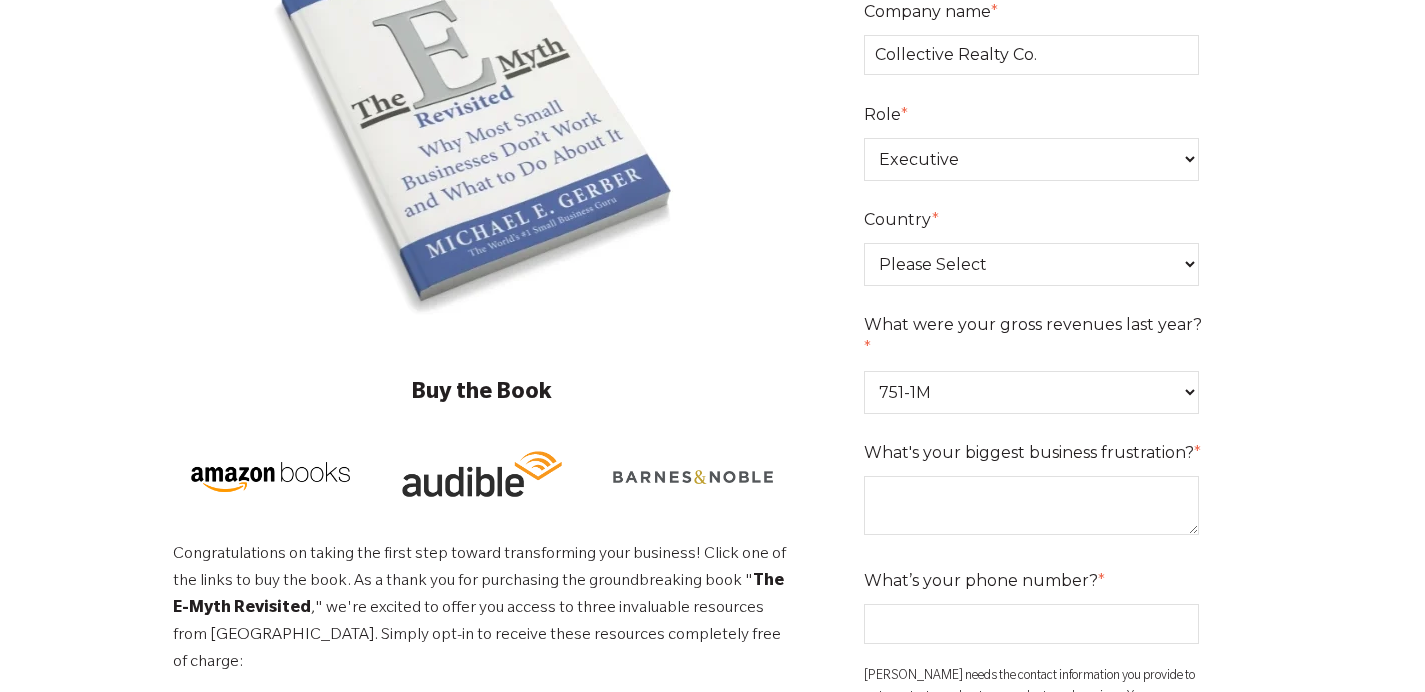 click on "- Please Select - 0-75K 76-150K 151-275K 276-500K 501-750K 751-1M 1-2.5M 2.5-5M 5-10M 10M+" at bounding box center (1032, 392) 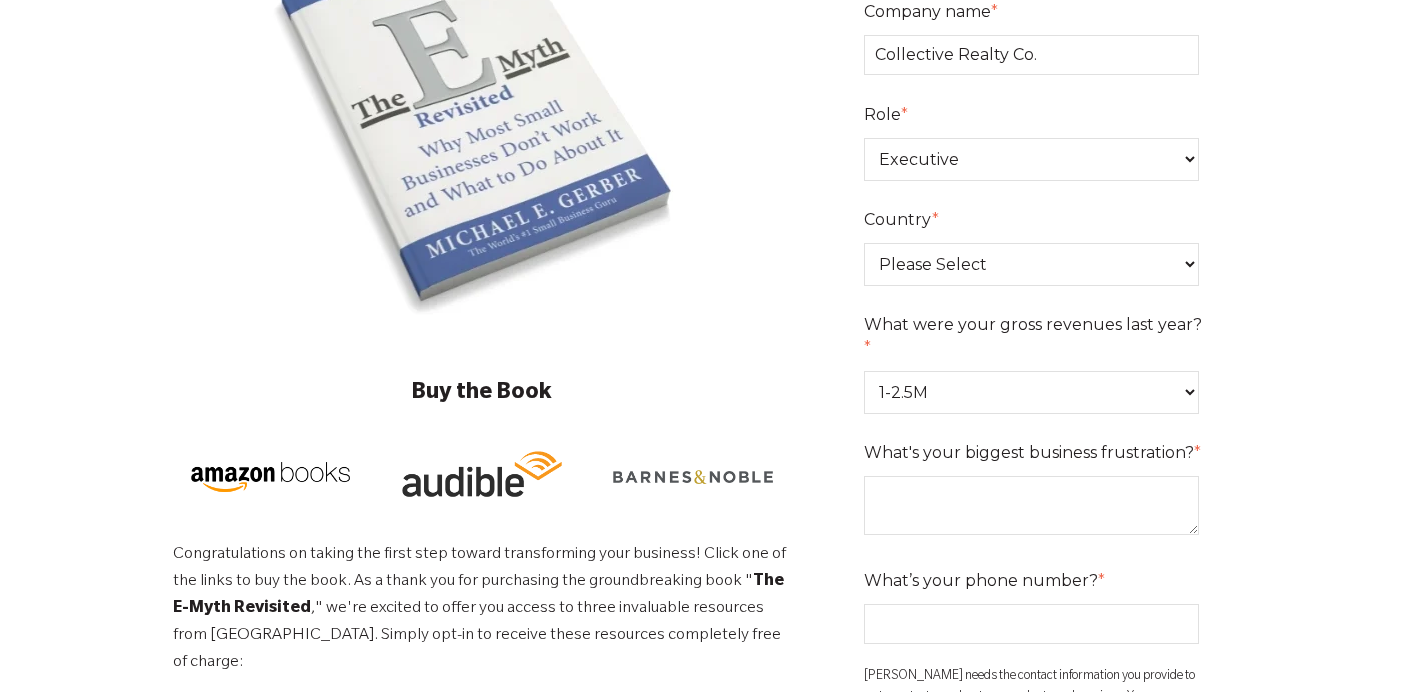click on "What's your biggest business frustration? *" at bounding box center [1032, 505] 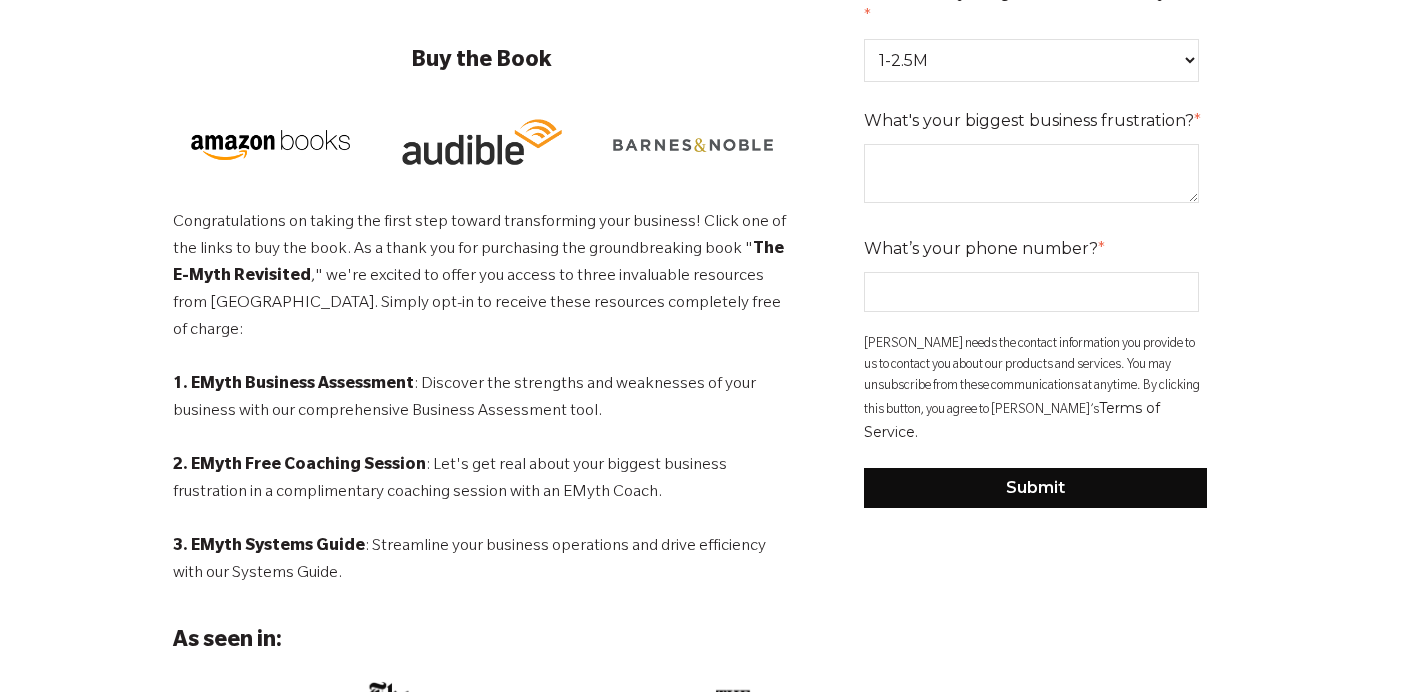 scroll, scrollTop: 787, scrollLeft: 0, axis: vertical 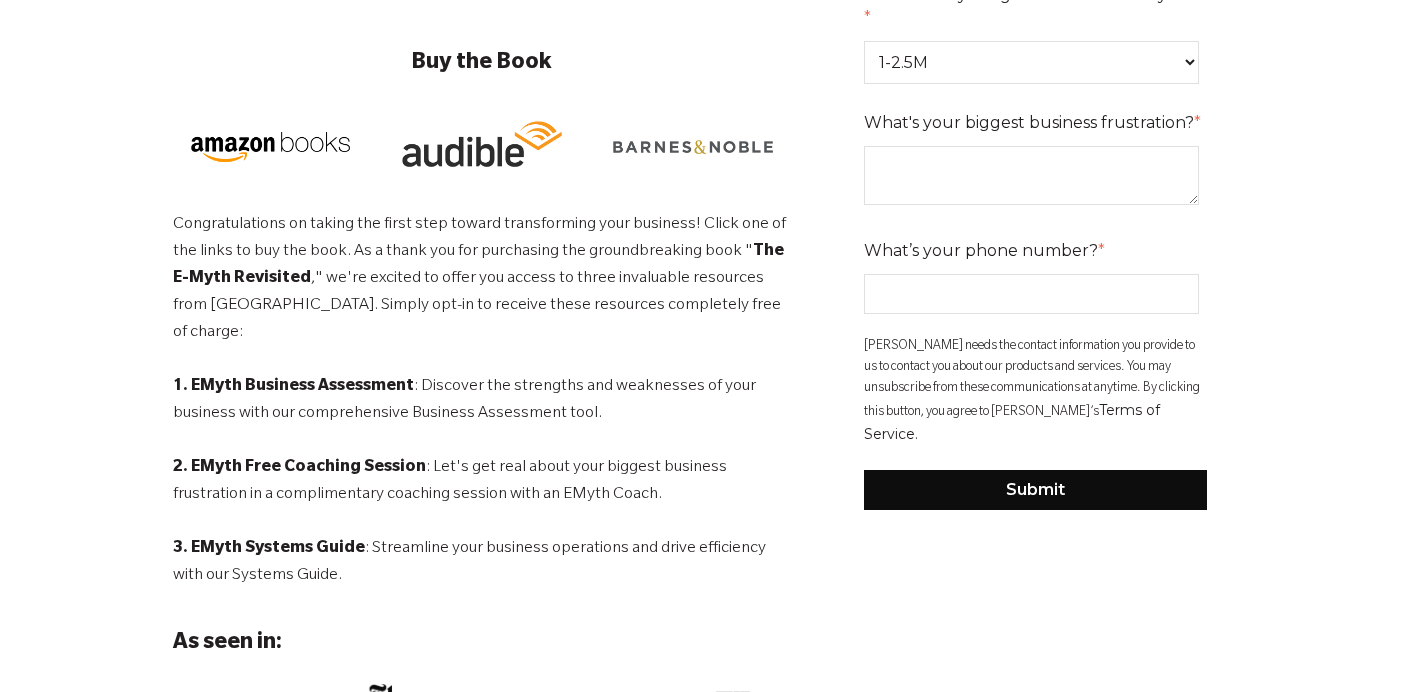 click on "What’s your phone number? *" at bounding box center [1036, 274] 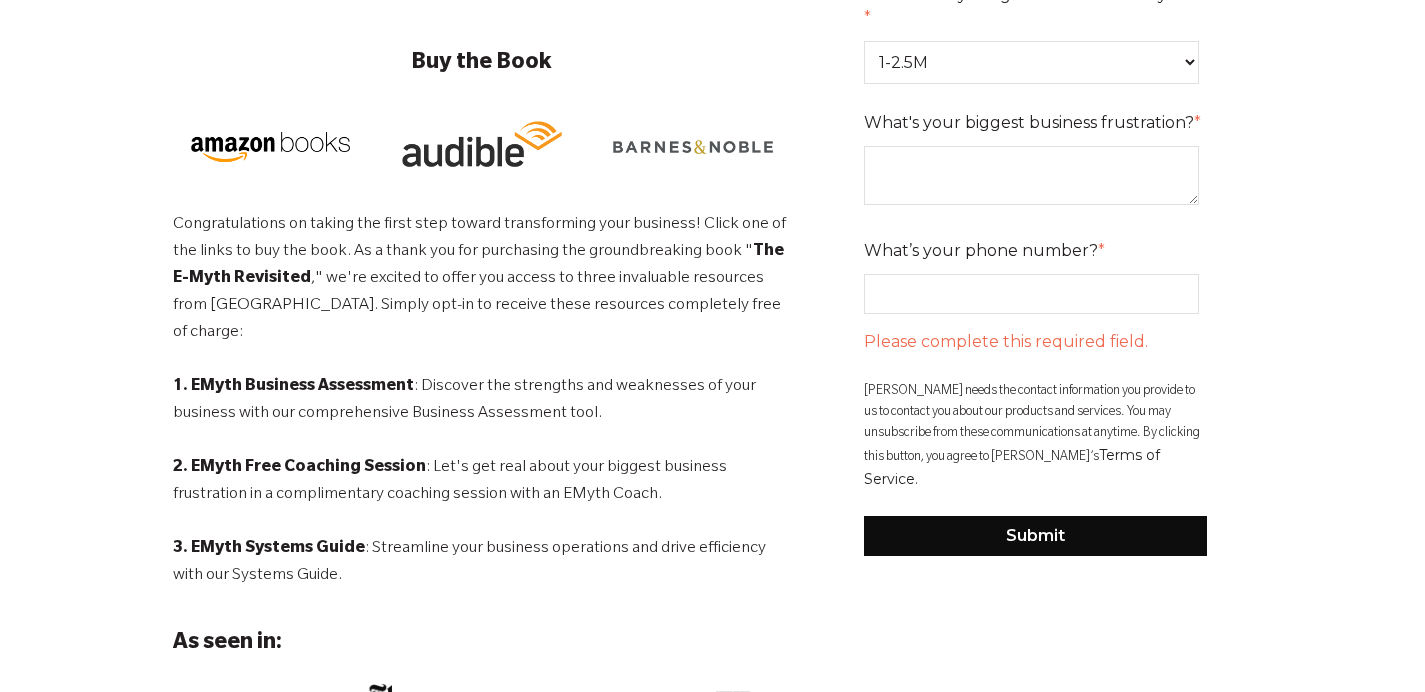 click on "What's your biggest business frustration? *" at bounding box center [1032, 175] 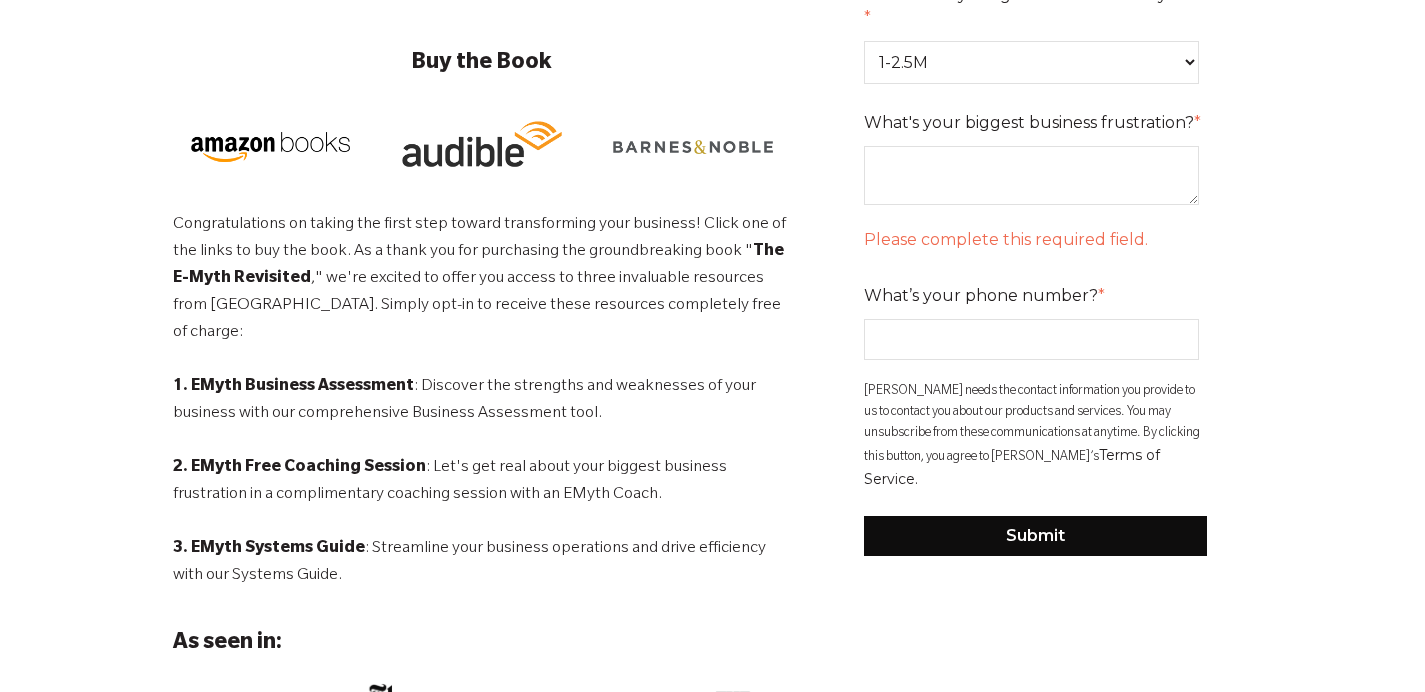 click on "What’s your phone number? *" at bounding box center [1036, 319] 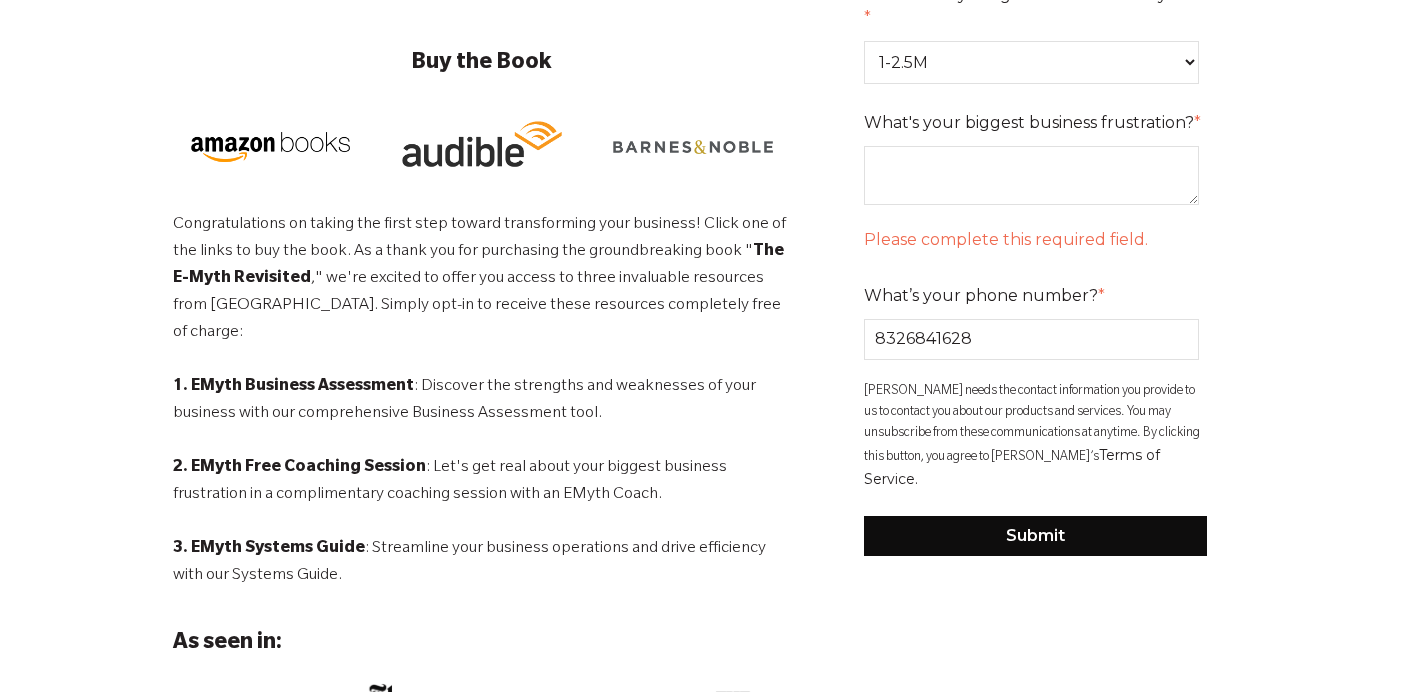 type on "8326841628" 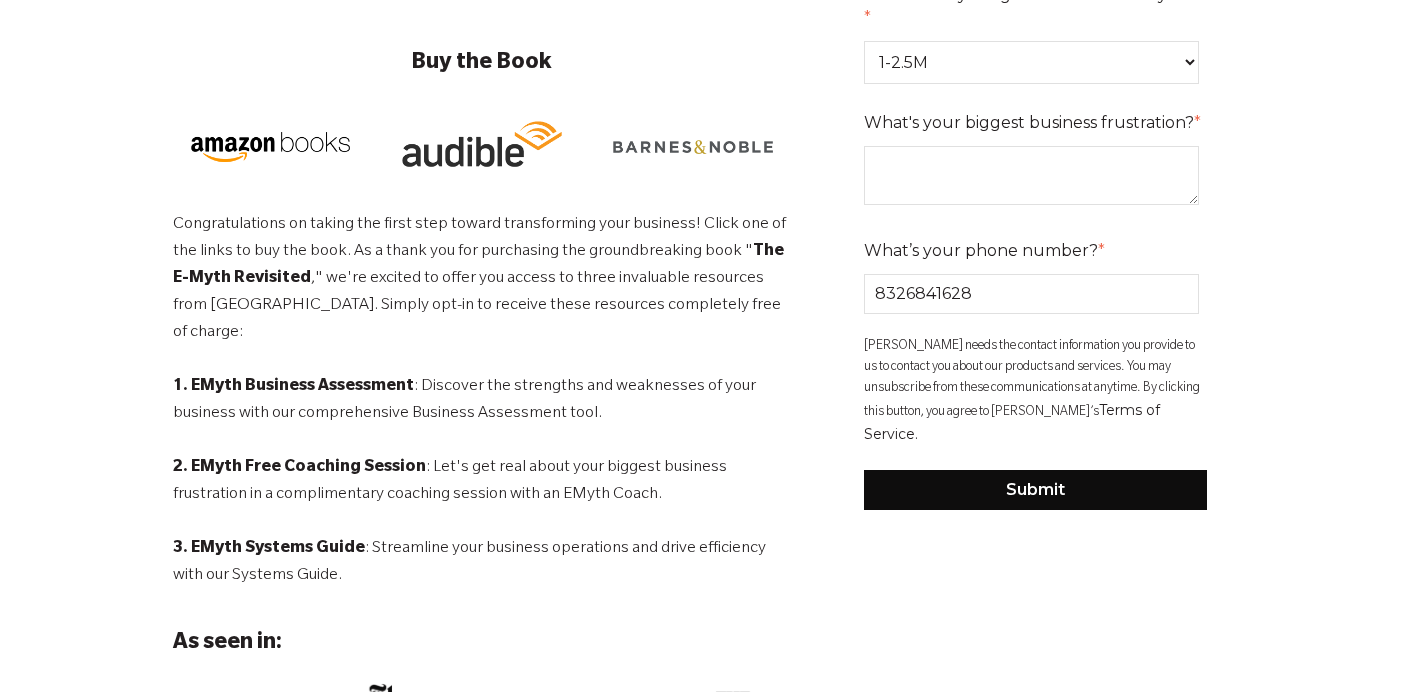 click on "What's your biggest business frustration? *" at bounding box center (1032, 175) 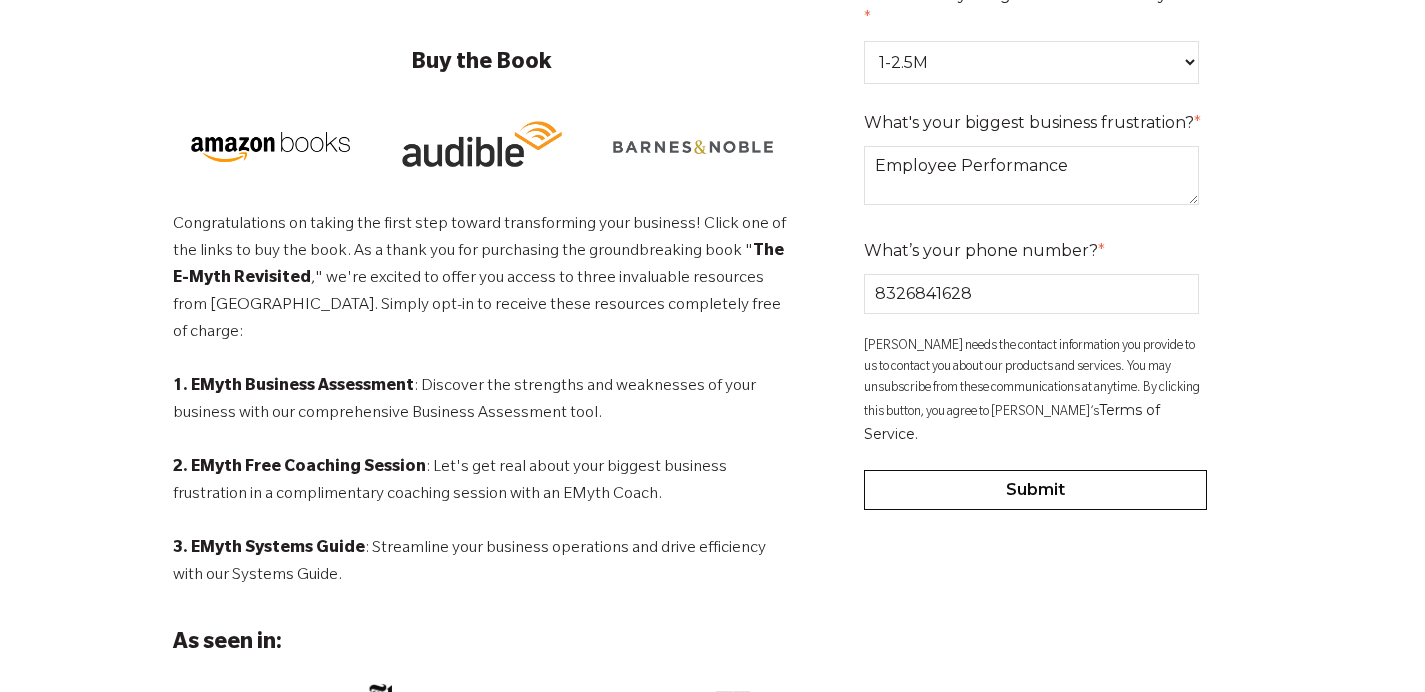 type on "Employee Performance" 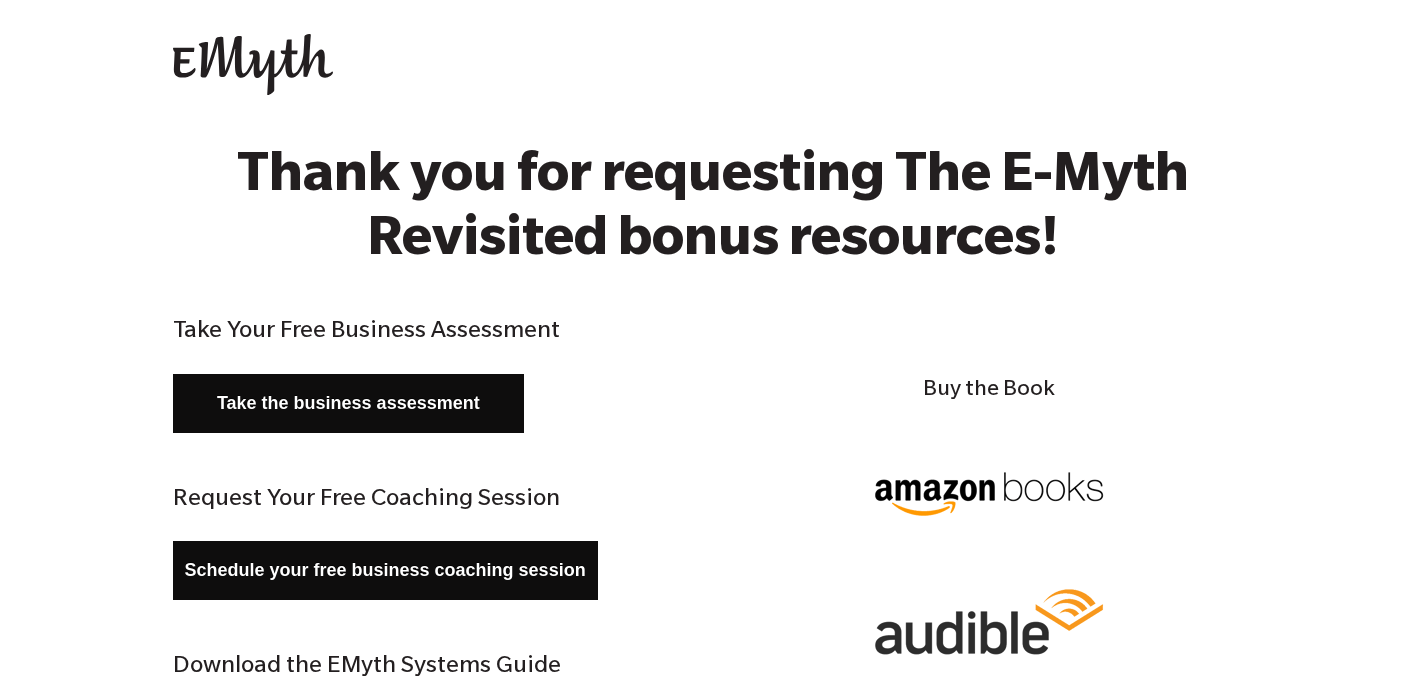 scroll, scrollTop: 0, scrollLeft: 0, axis: both 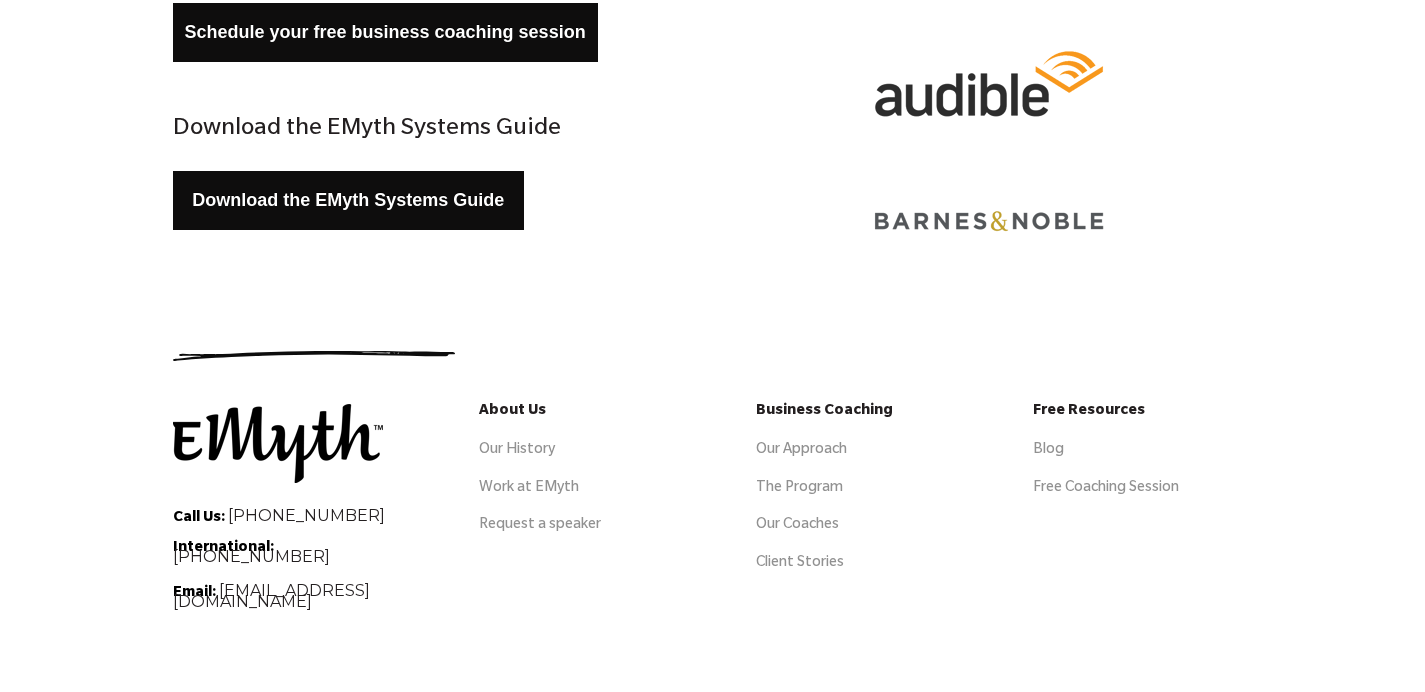 drag, startPoint x: 1433, startPoint y: 94, endPoint x: 1398, endPoint y: 360, distance: 268.29276 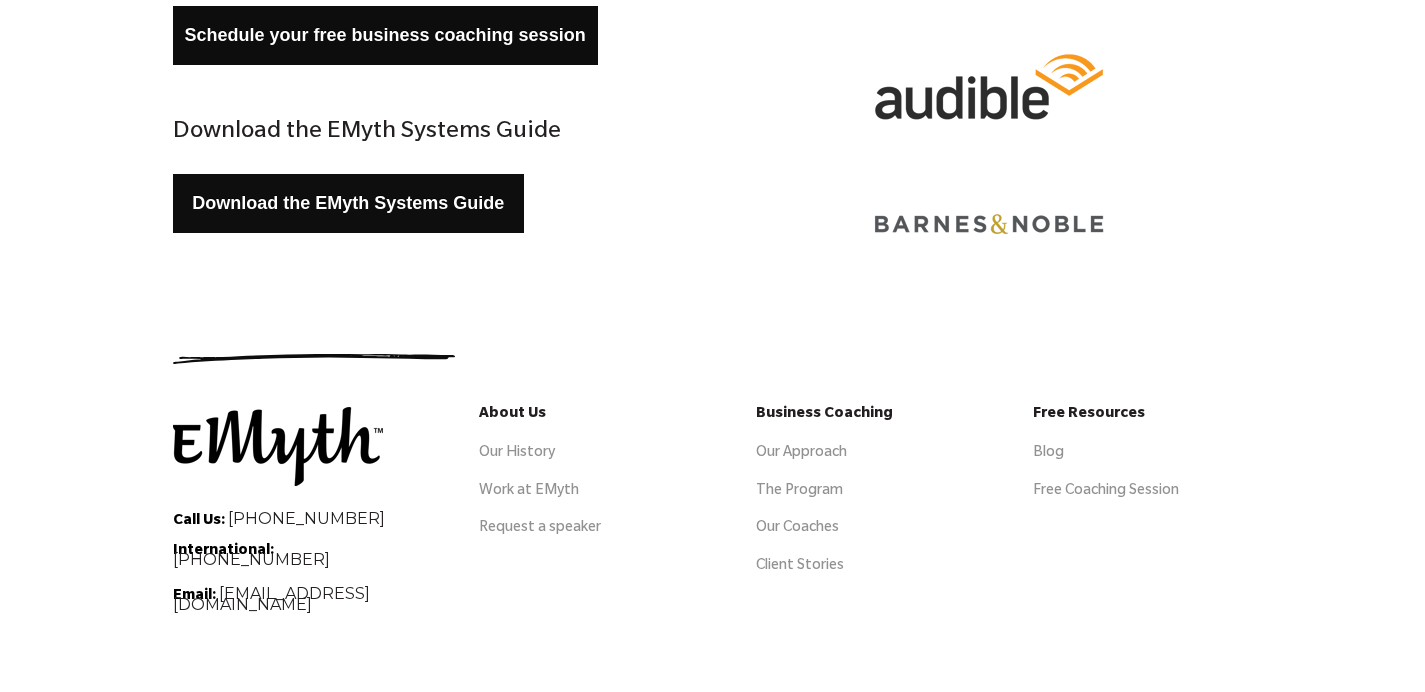 click on "Download the EMyth Systems Guide" at bounding box center (349, 203) 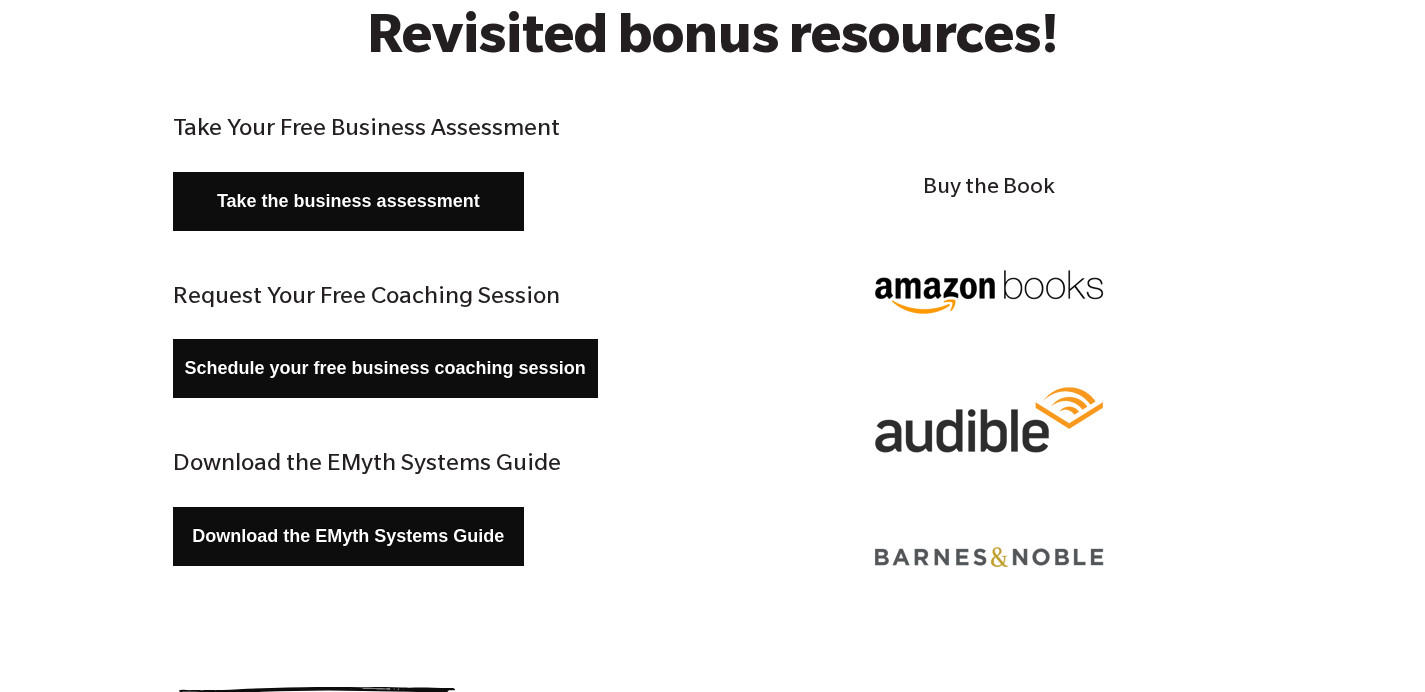 scroll, scrollTop: 201, scrollLeft: 0, axis: vertical 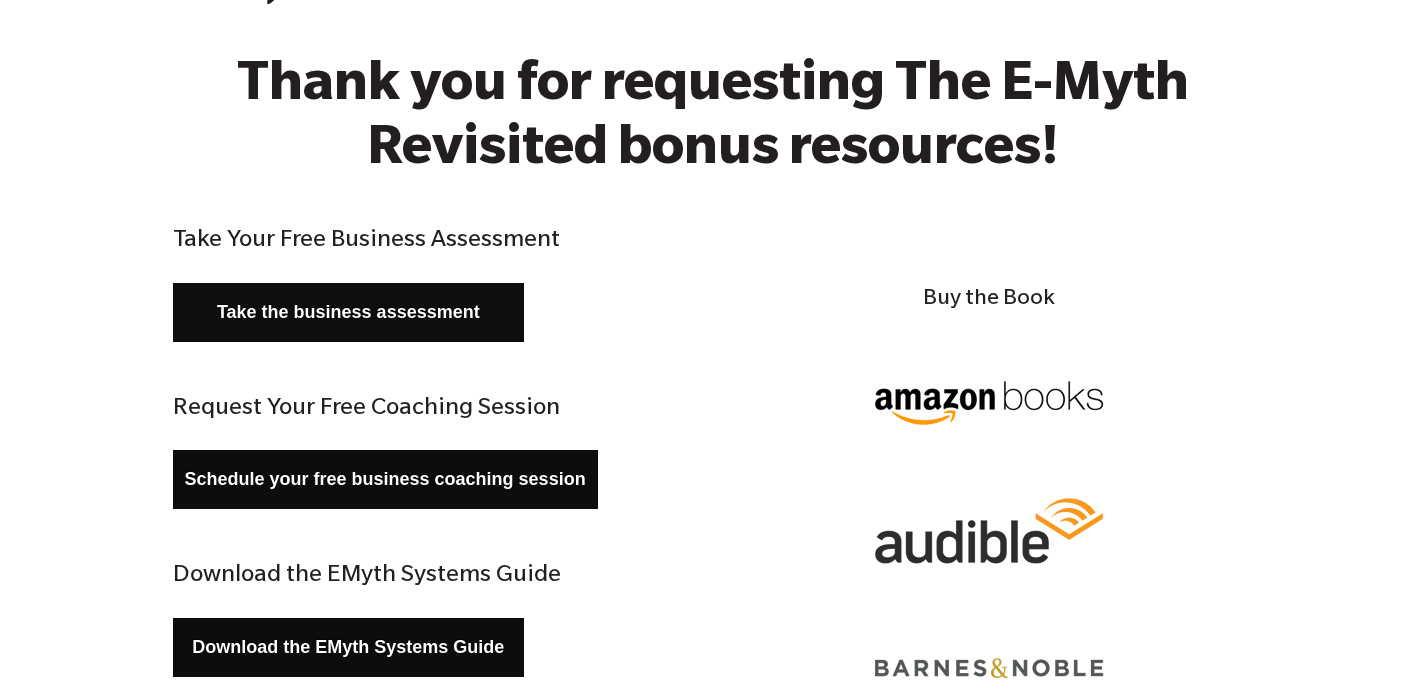 click on "Take the business assessment" at bounding box center [349, 312] 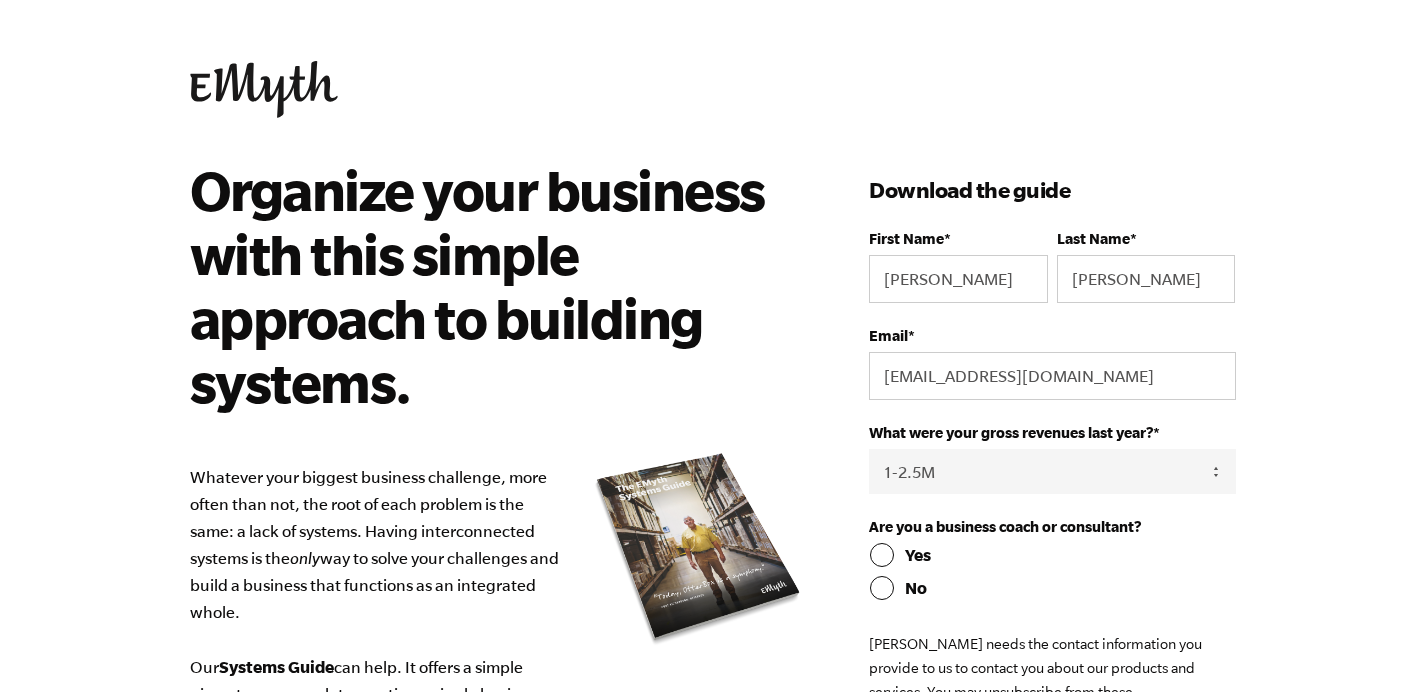 select on "1-2.5M" 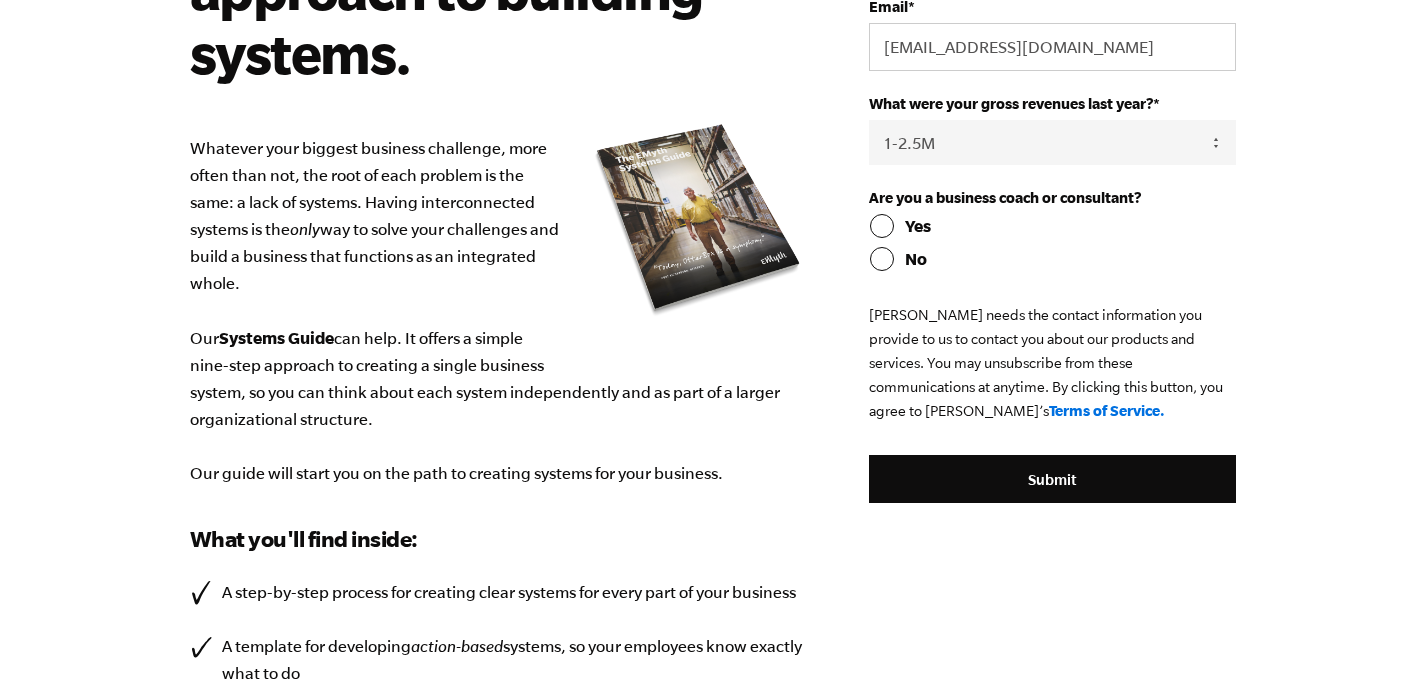 scroll, scrollTop: 330, scrollLeft: 0, axis: vertical 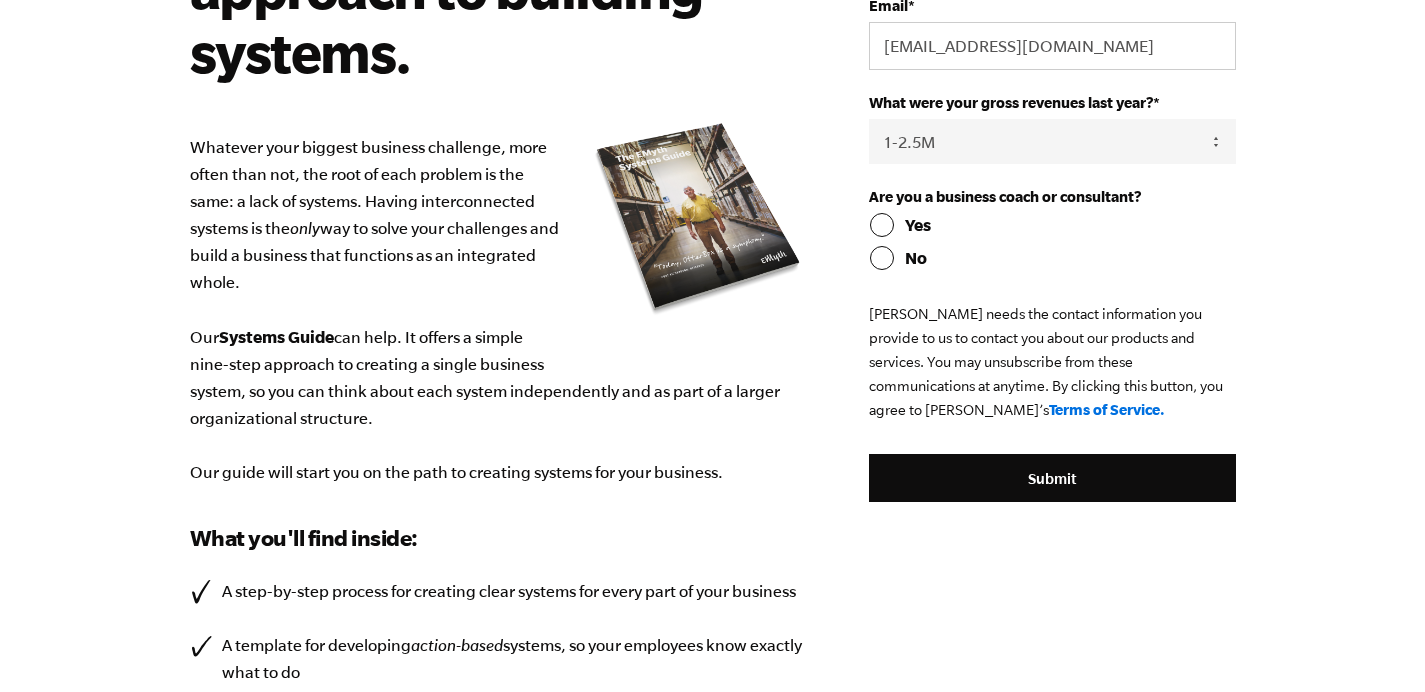 click on "No" at bounding box center (1052, 258) 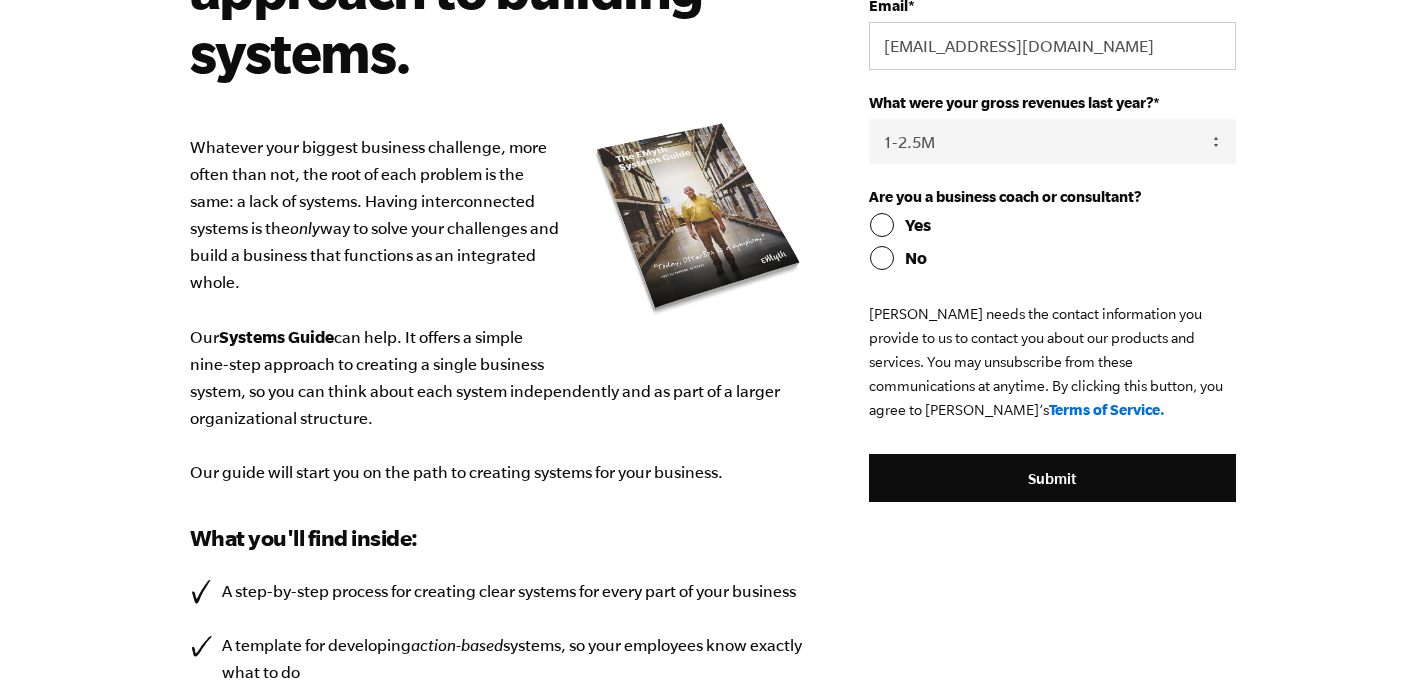 radio on "true" 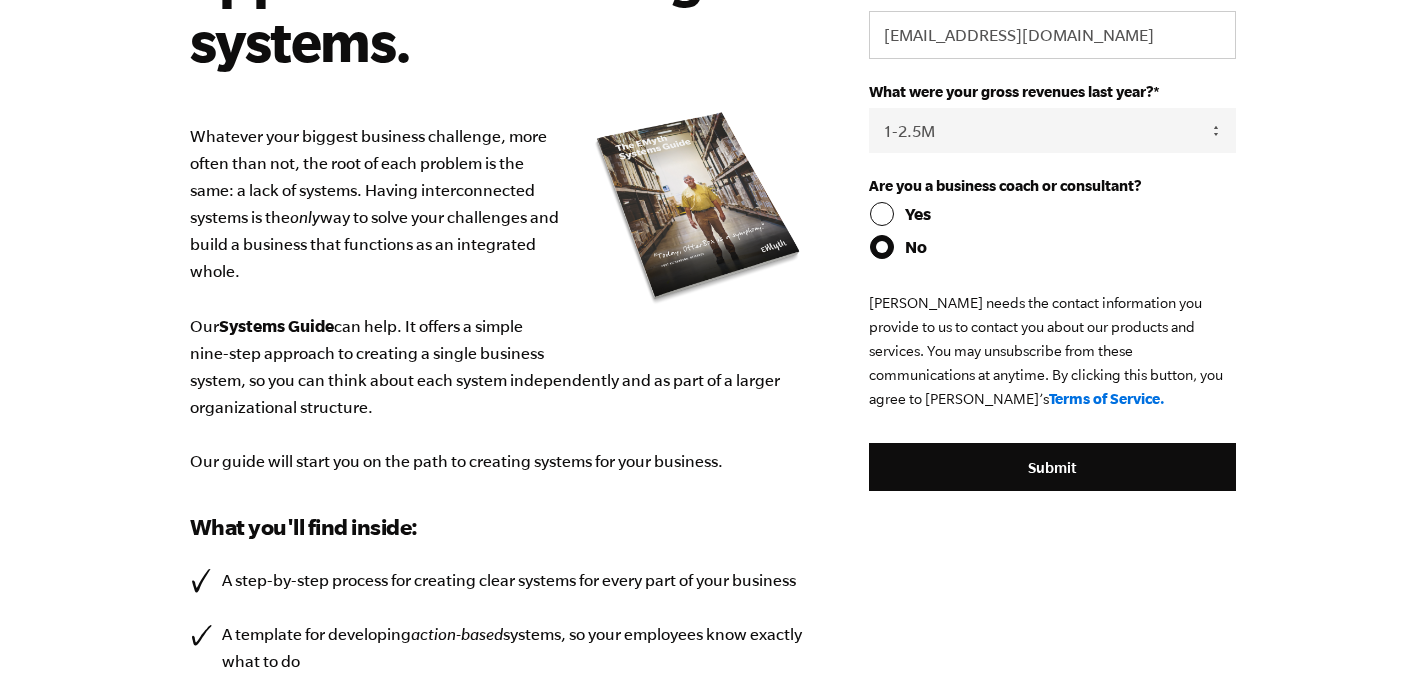 scroll, scrollTop: 345, scrollLeft: 0, axis: vertical 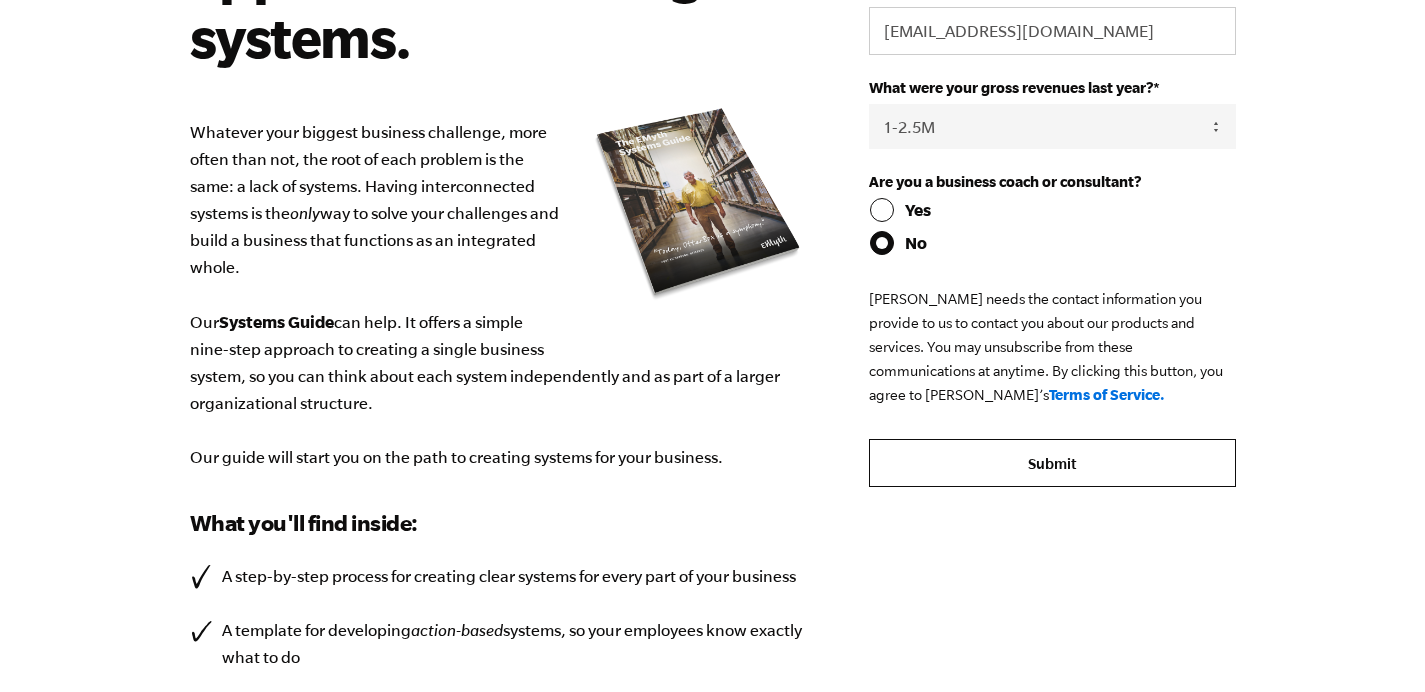 click on "Submit" at bounding box center (1052, 463) 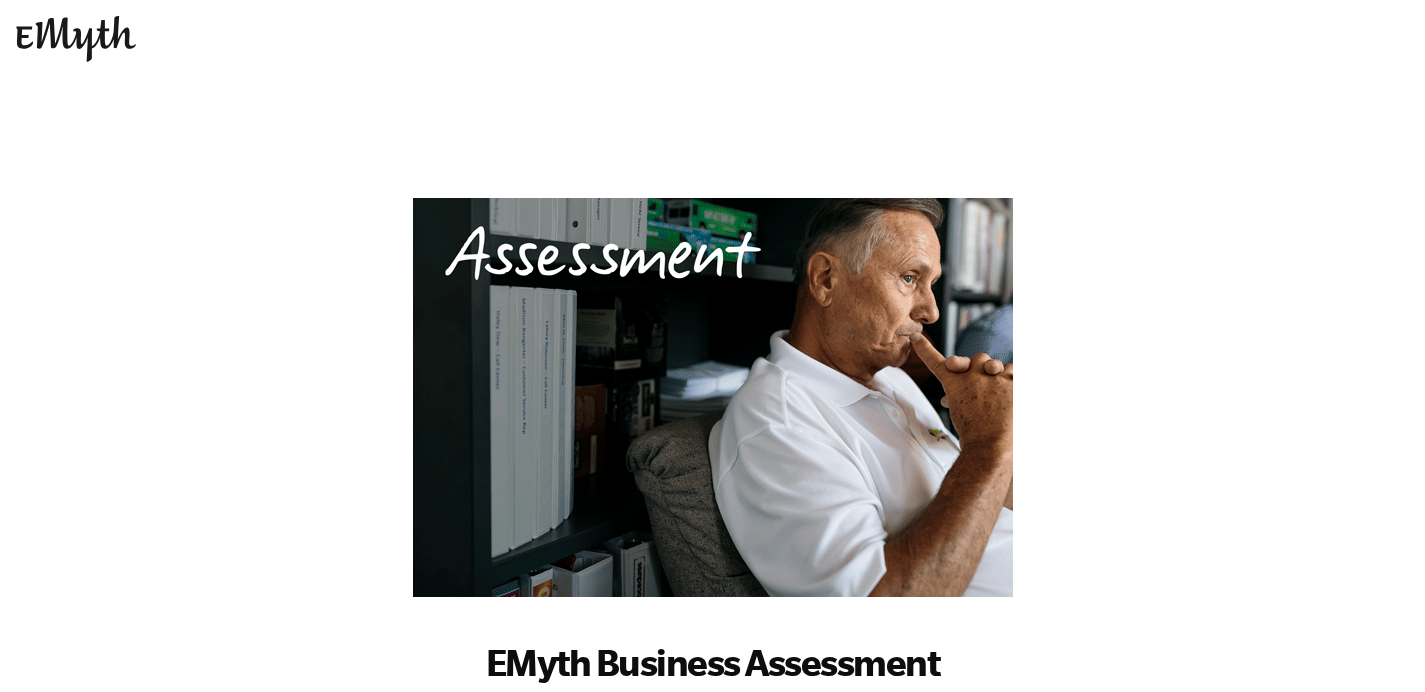 scroll, scrollTop: 0, scrollLeft: 0, axis: both 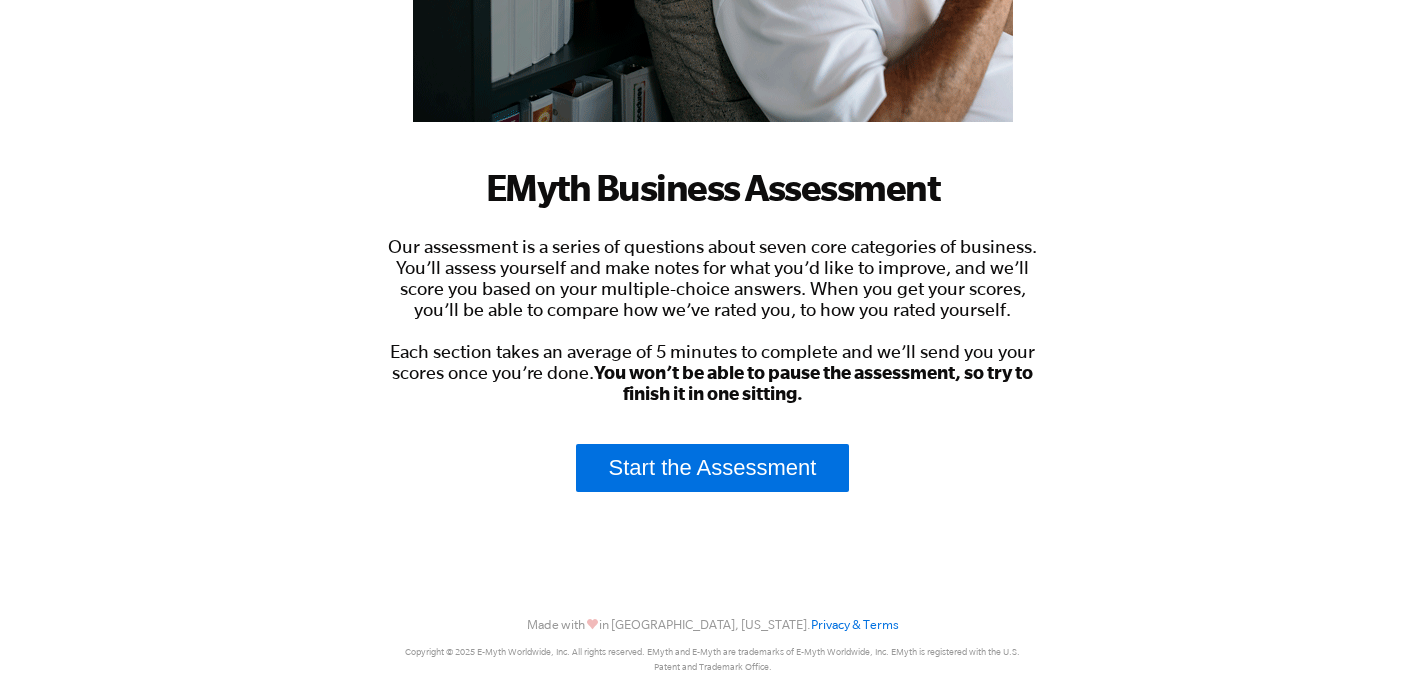 click on "EMyth Business Assessment
Our assessment is a series of questions about seven core categories of business. You’ll assess yourself and make notes for what you’d like to improve, and we’ll score you based on your multiple-choice answers. When you get your scores, you’ll be able to compare how we’ve rated you, to how you rated yourself.  Each section takes an average of 5 minutes to complete and we’ll send you your scores once you’re done.  You won’t be able to pause the assessment, so try to finish it in one sitting.
Start the Assessment" at bounding box center (712, -129) 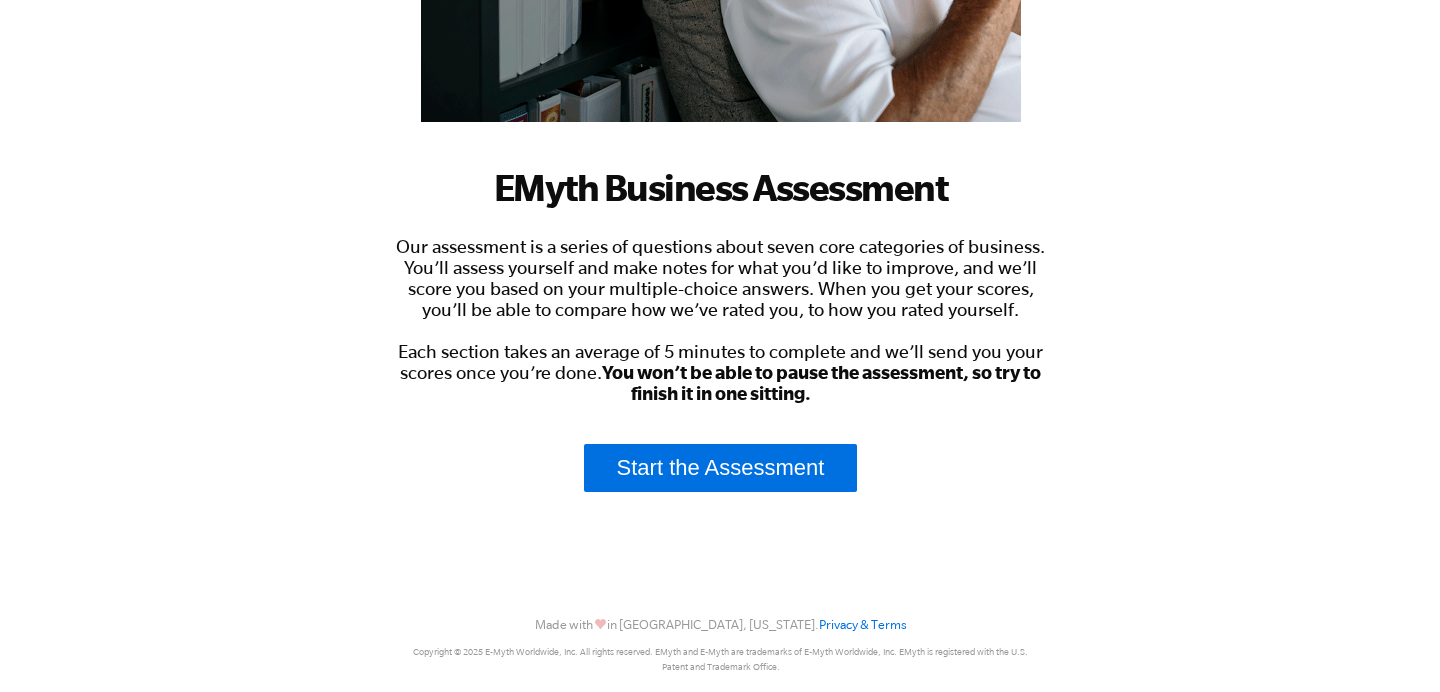 scroll, scrollTop: 473, scrollLeft: 0, axis: vertical 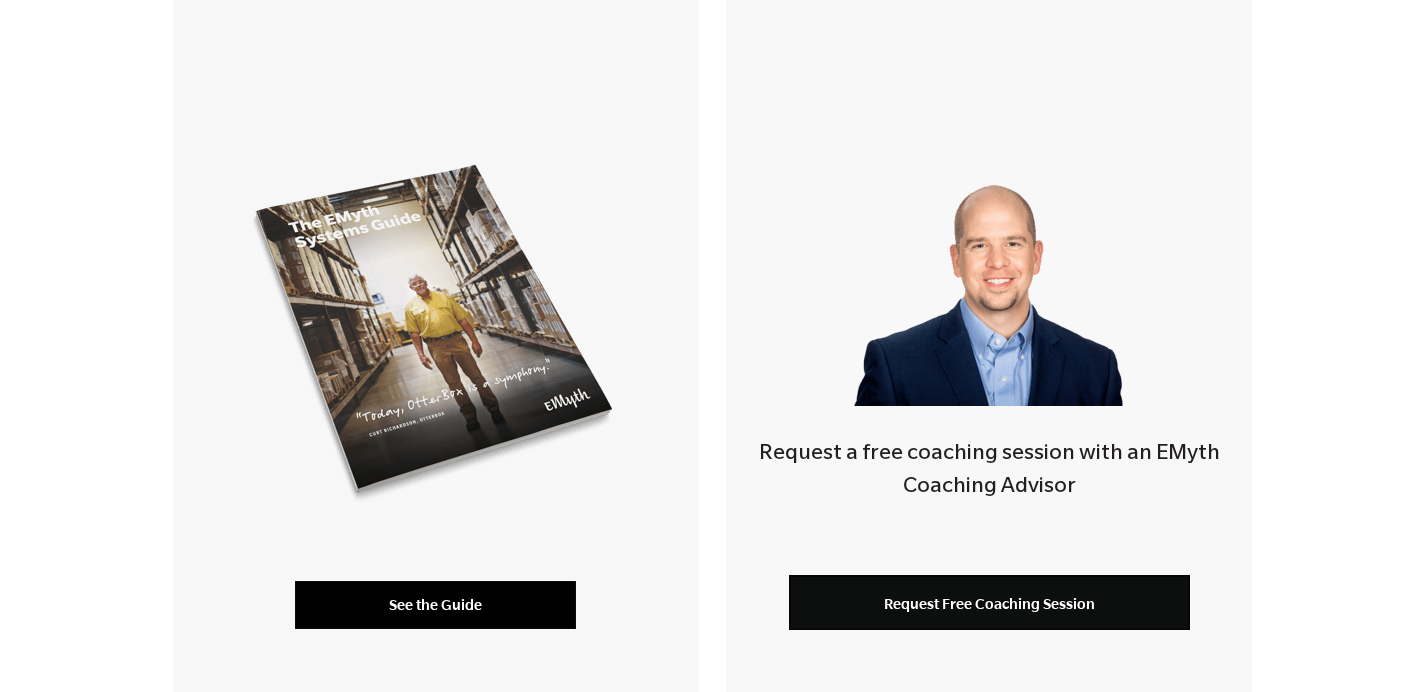 click on "See the Guide" at bounding box center [435, 605] 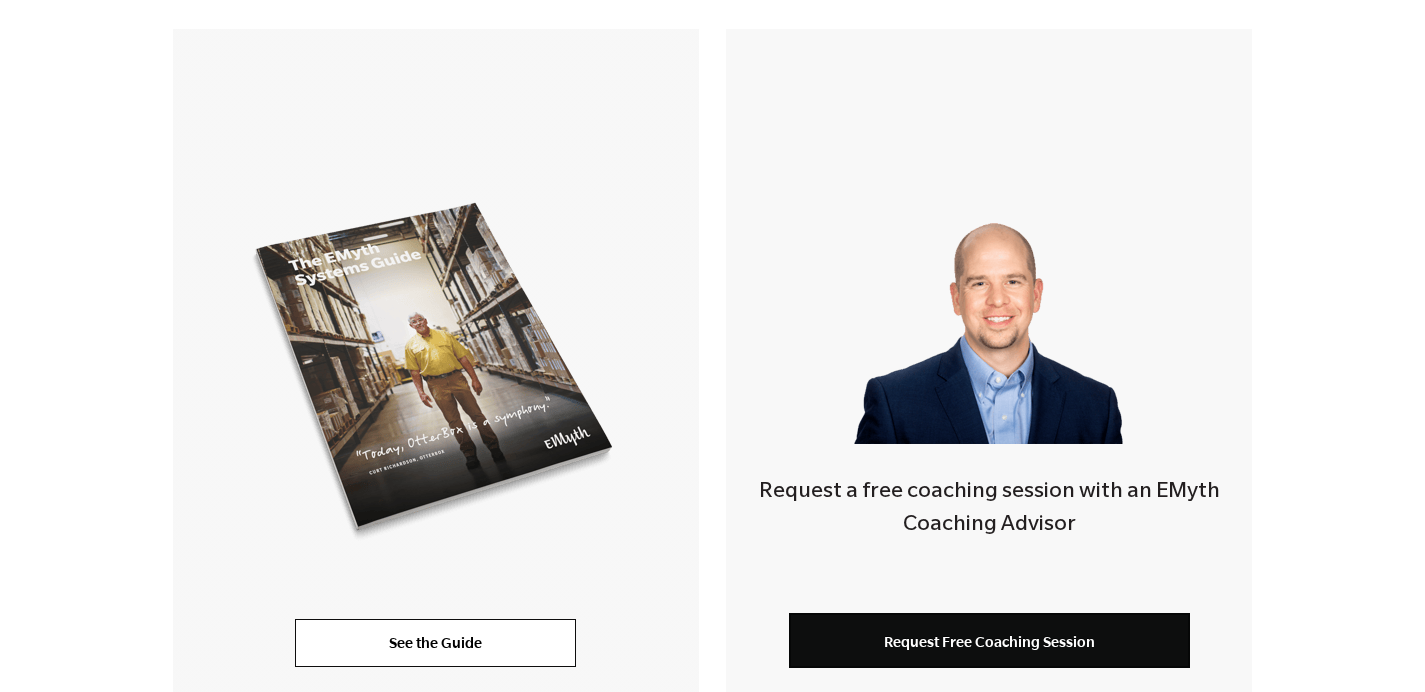 scroll, scrollTop: 0, scrollLeft: 0, axis: both 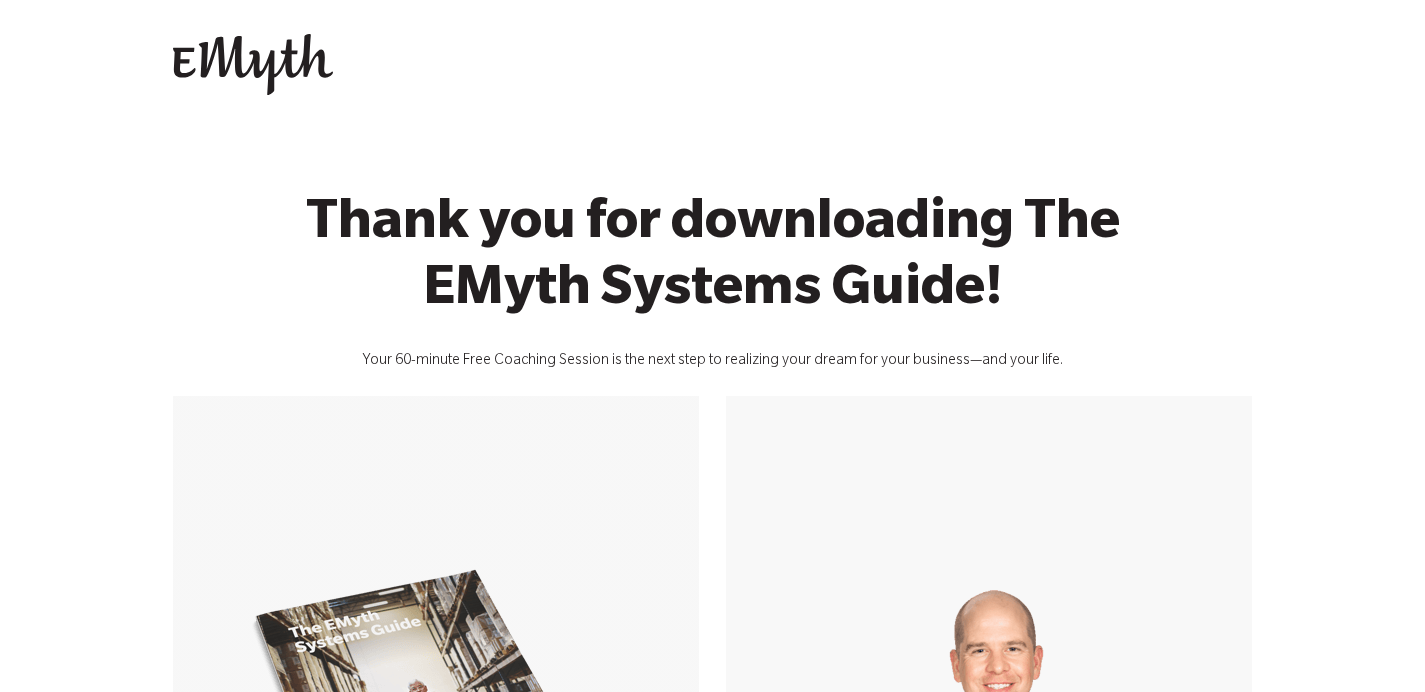 click at bounding box center (253, 65) 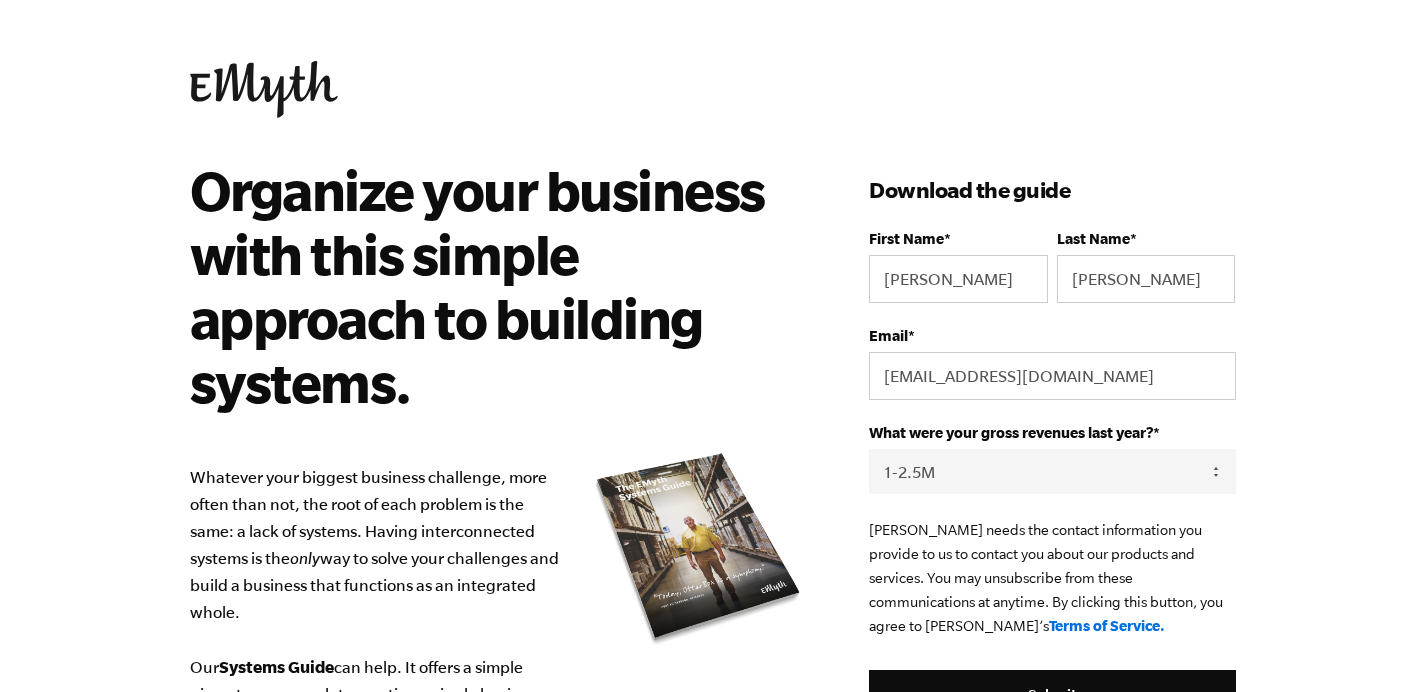 select on "1-2.5M" 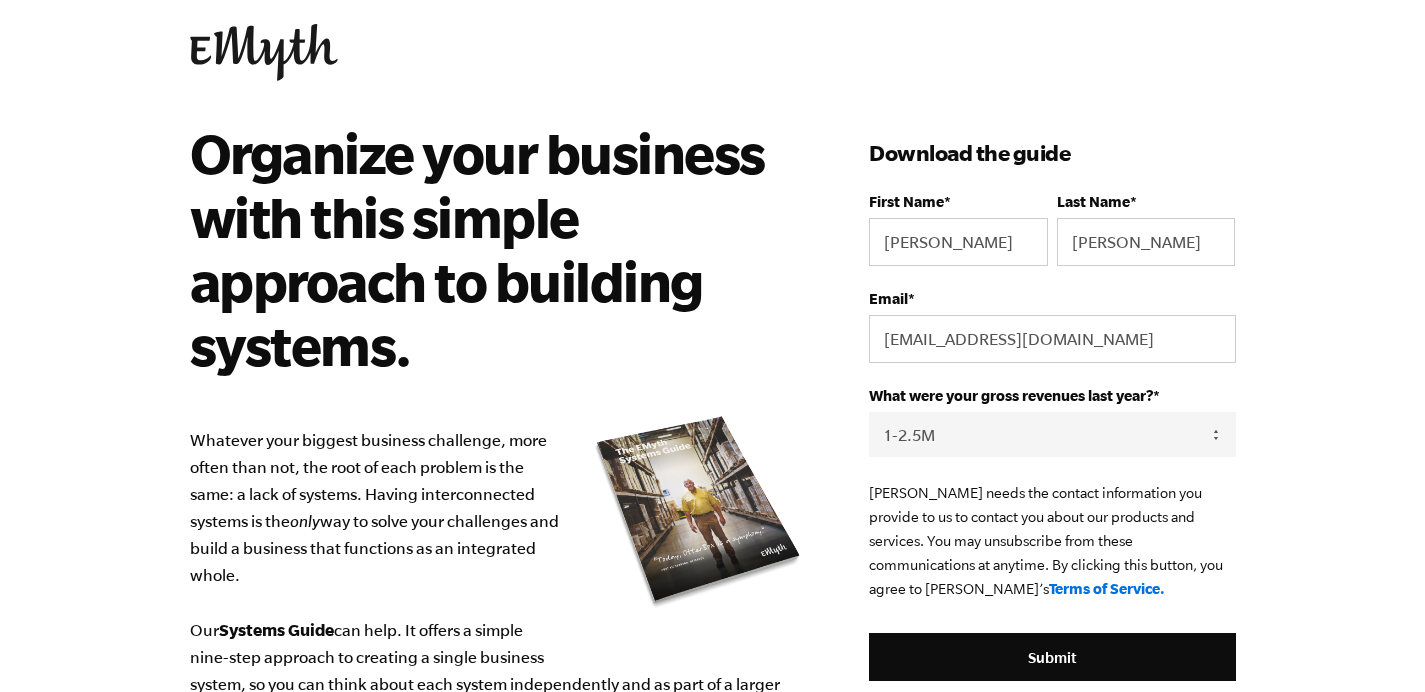 scroll, scrollTop: 0, scrollLeft: 0, axis: both 